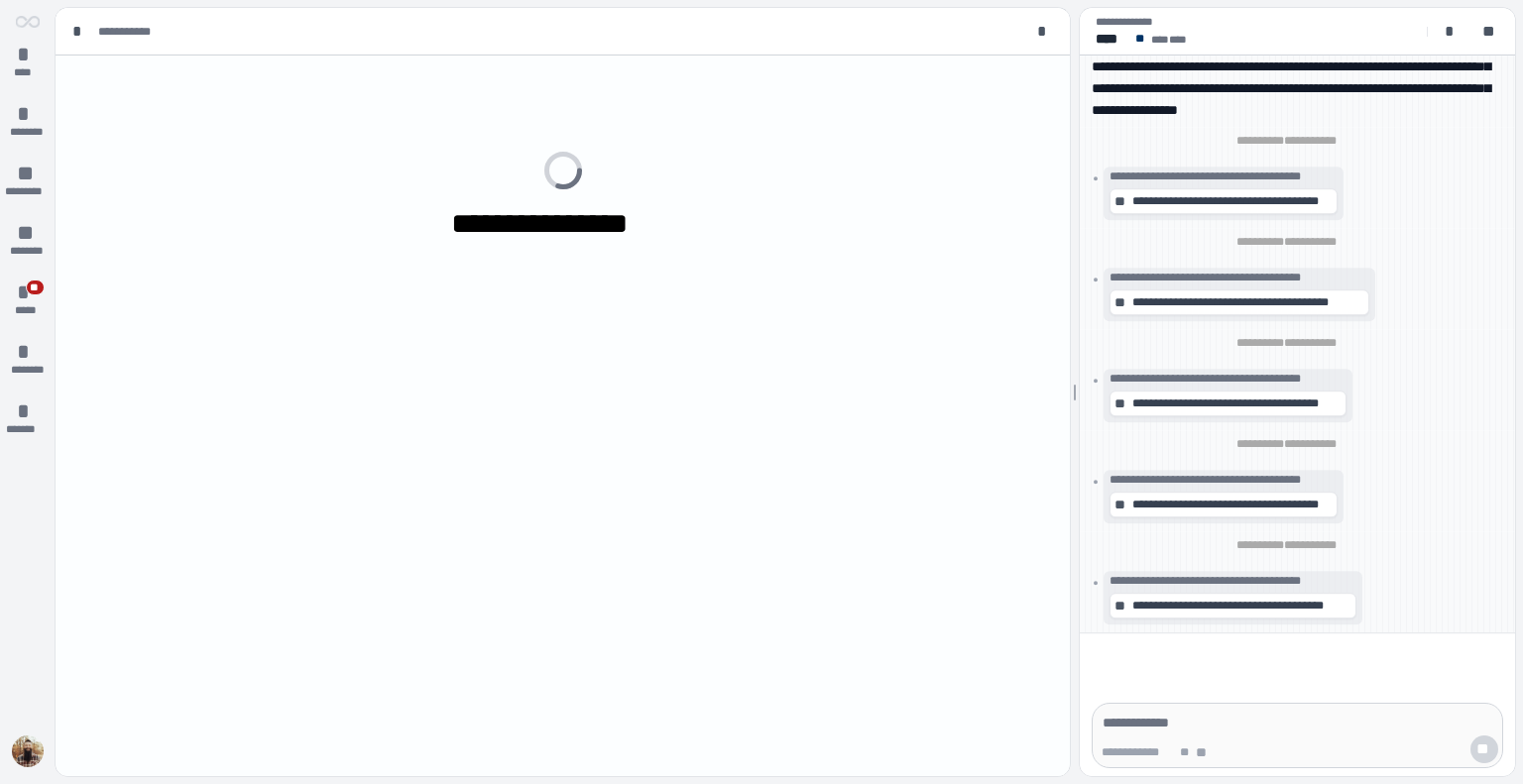 scroll, scrollTop: 0, scrollLeft: 0, axis: both 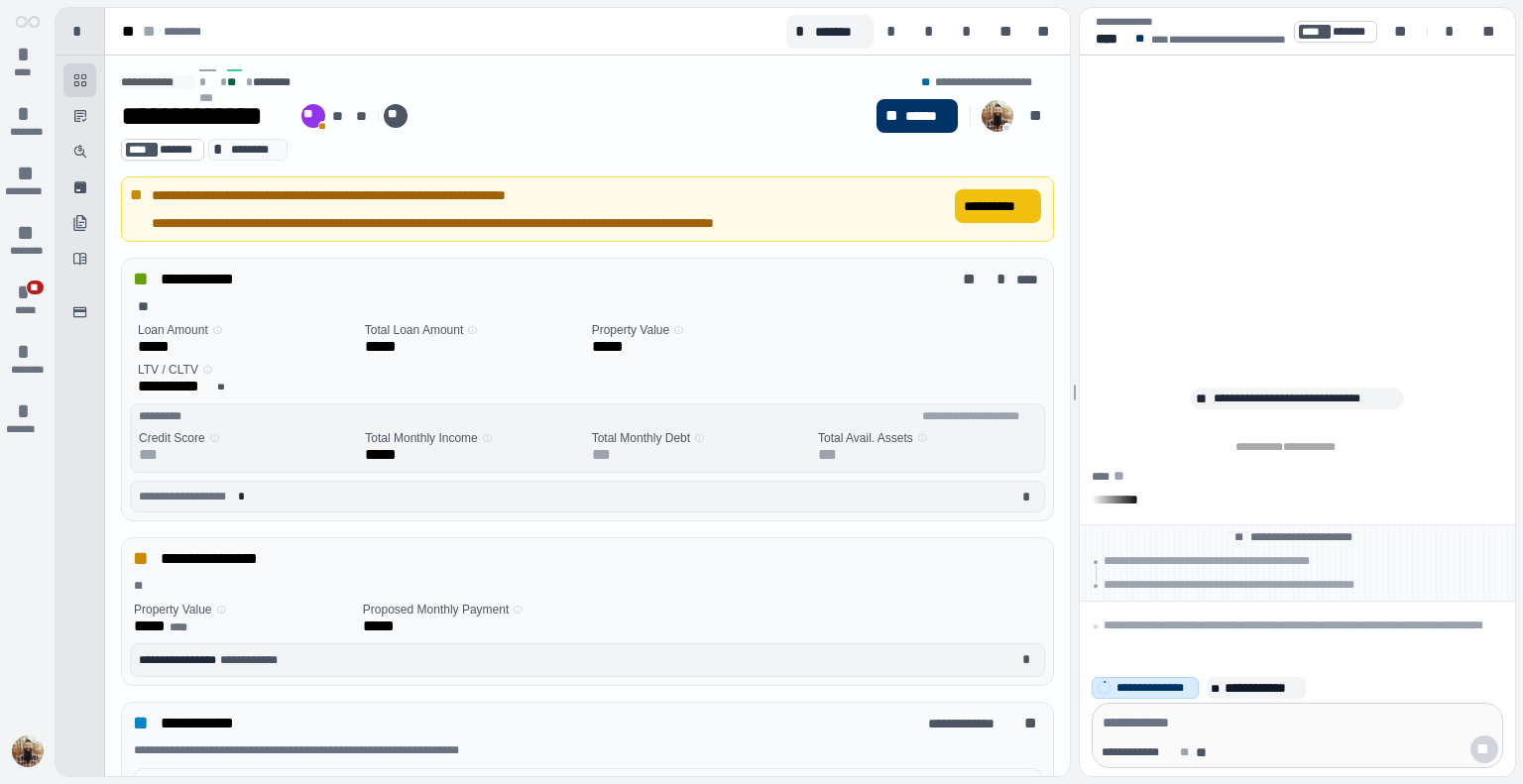 click on "**********" at bounding box center [997, 206] 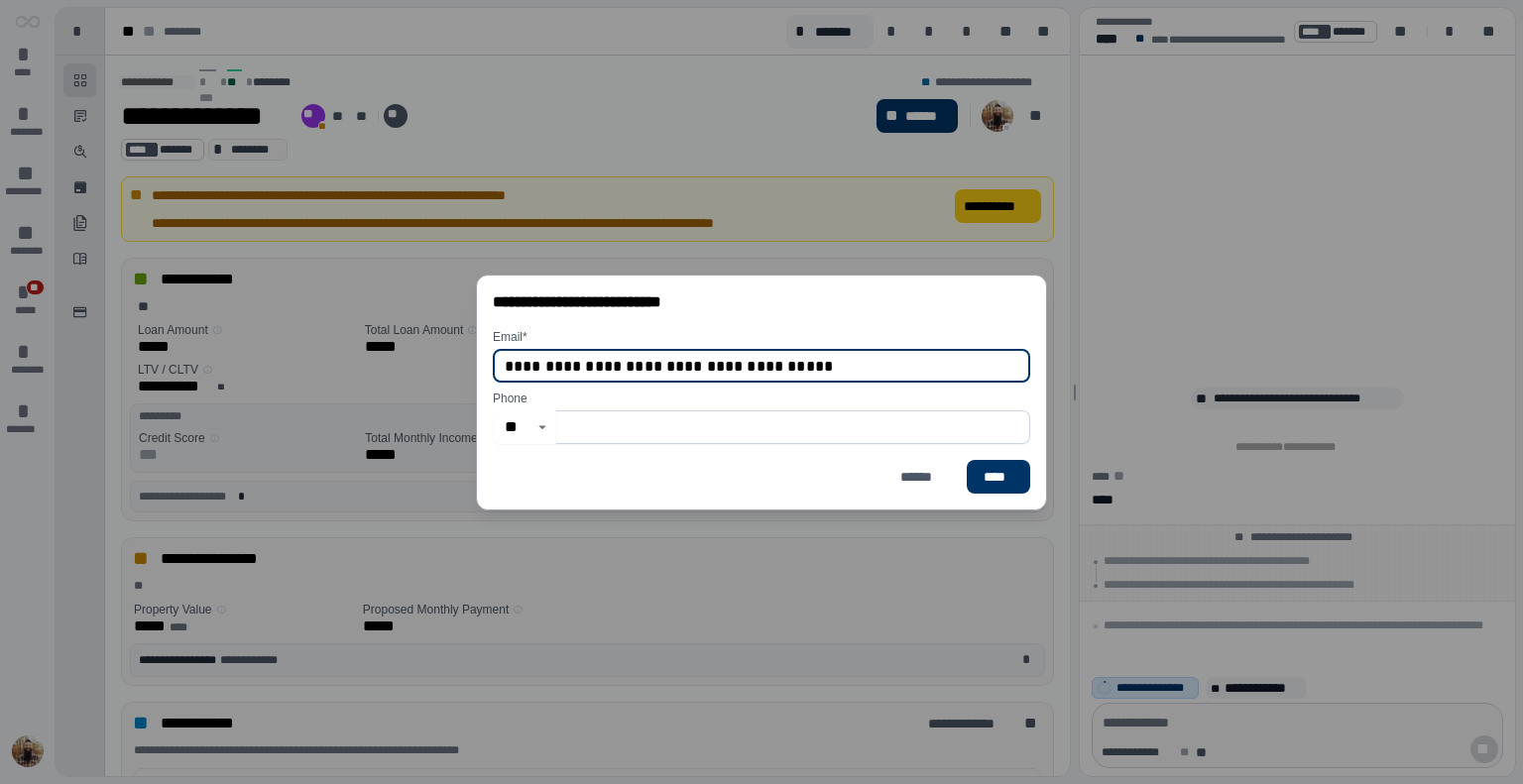 click at bounding box center [793, 427] 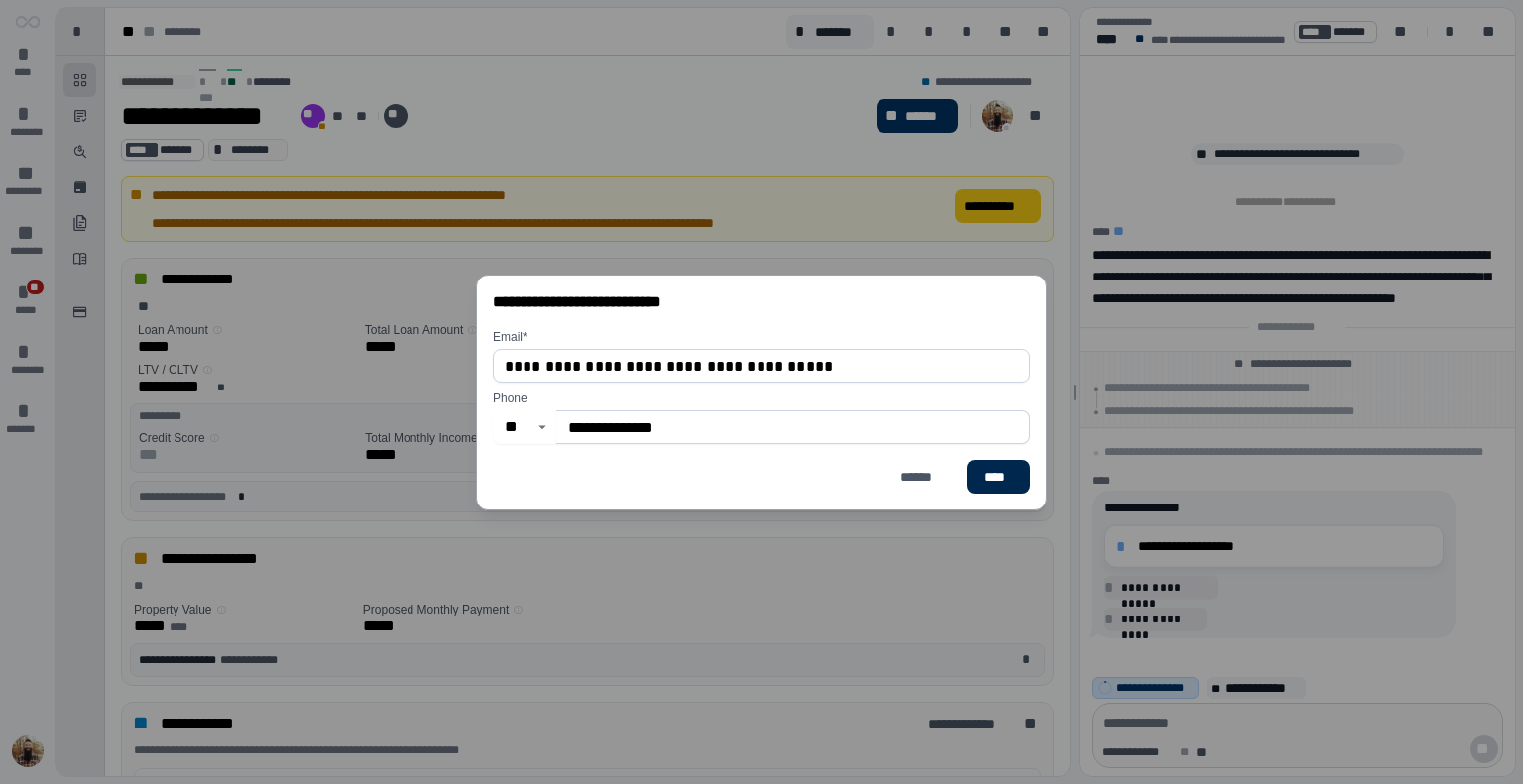type on "**********" 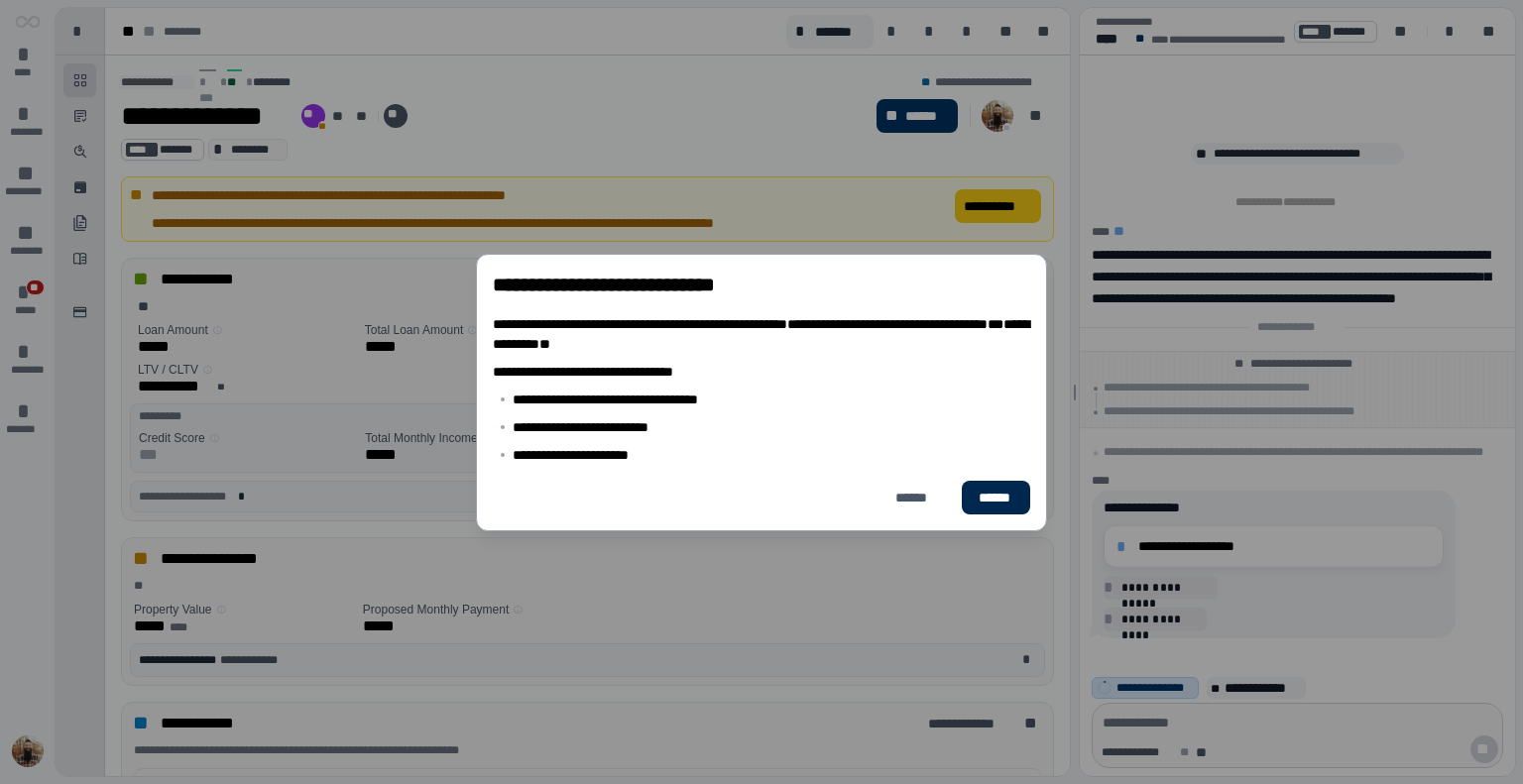 click on "******" at bounding box center [996, 498] 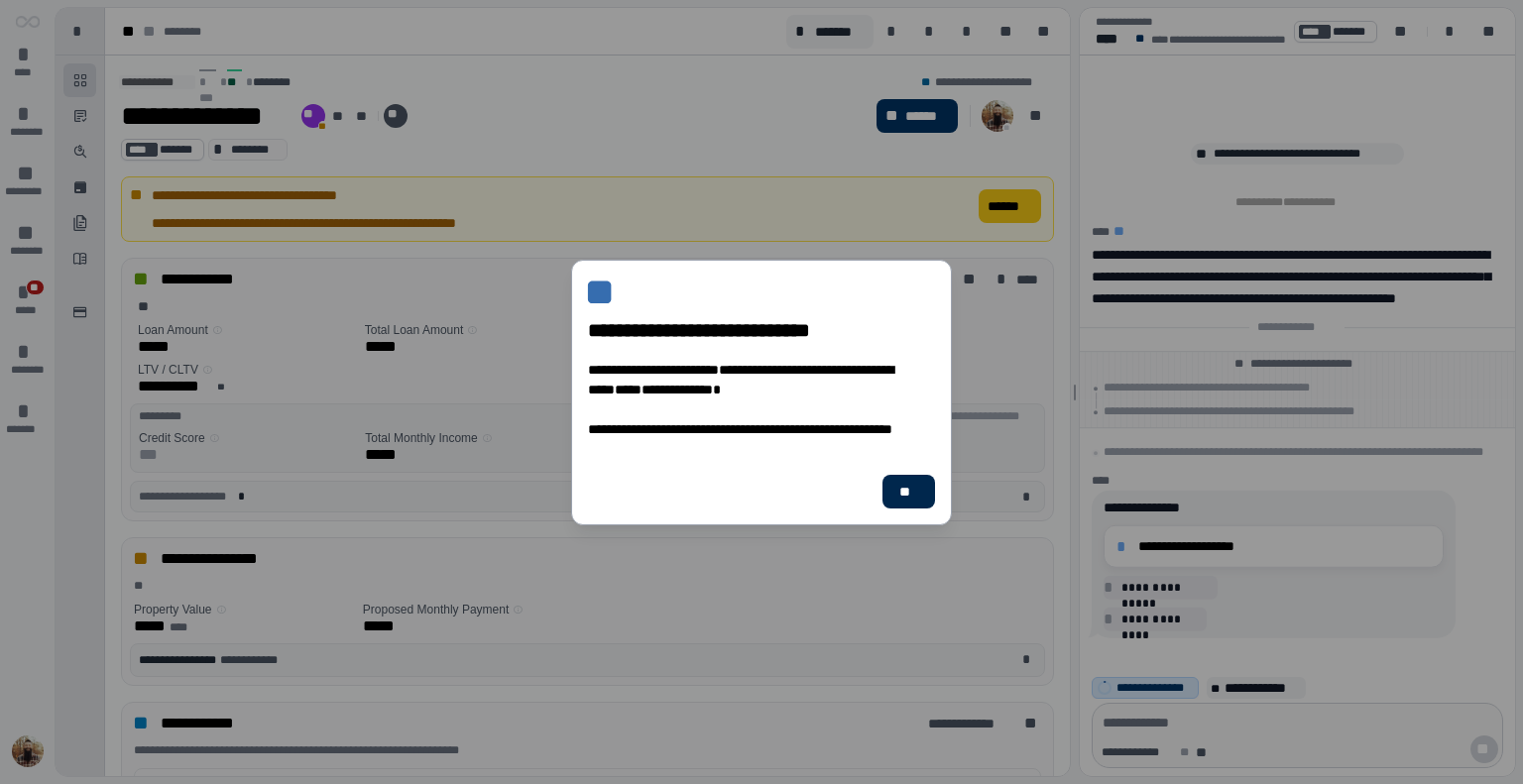 click on "**" at bounding box center [908, 492] 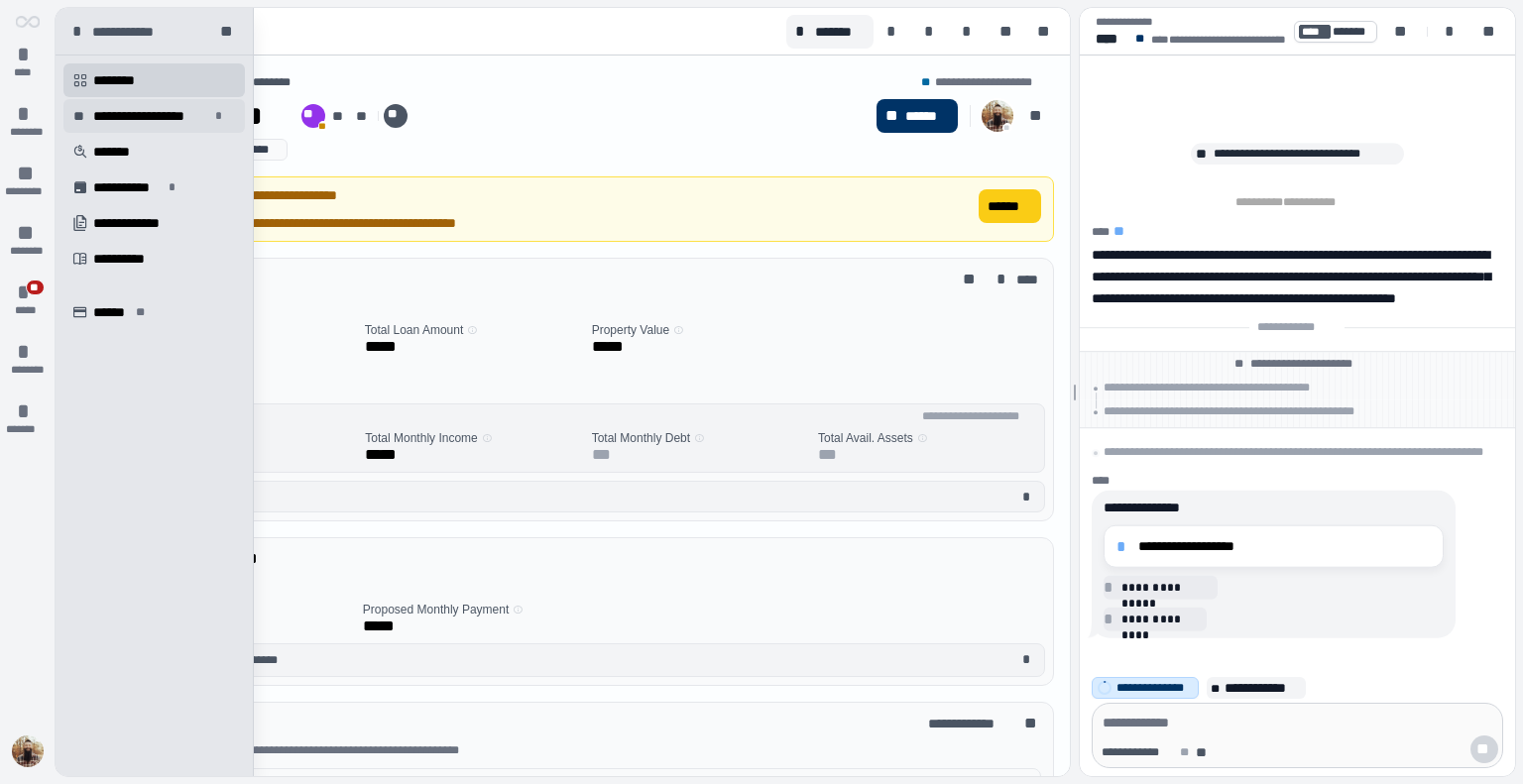click on "**********" at bounding box center (151, 116) 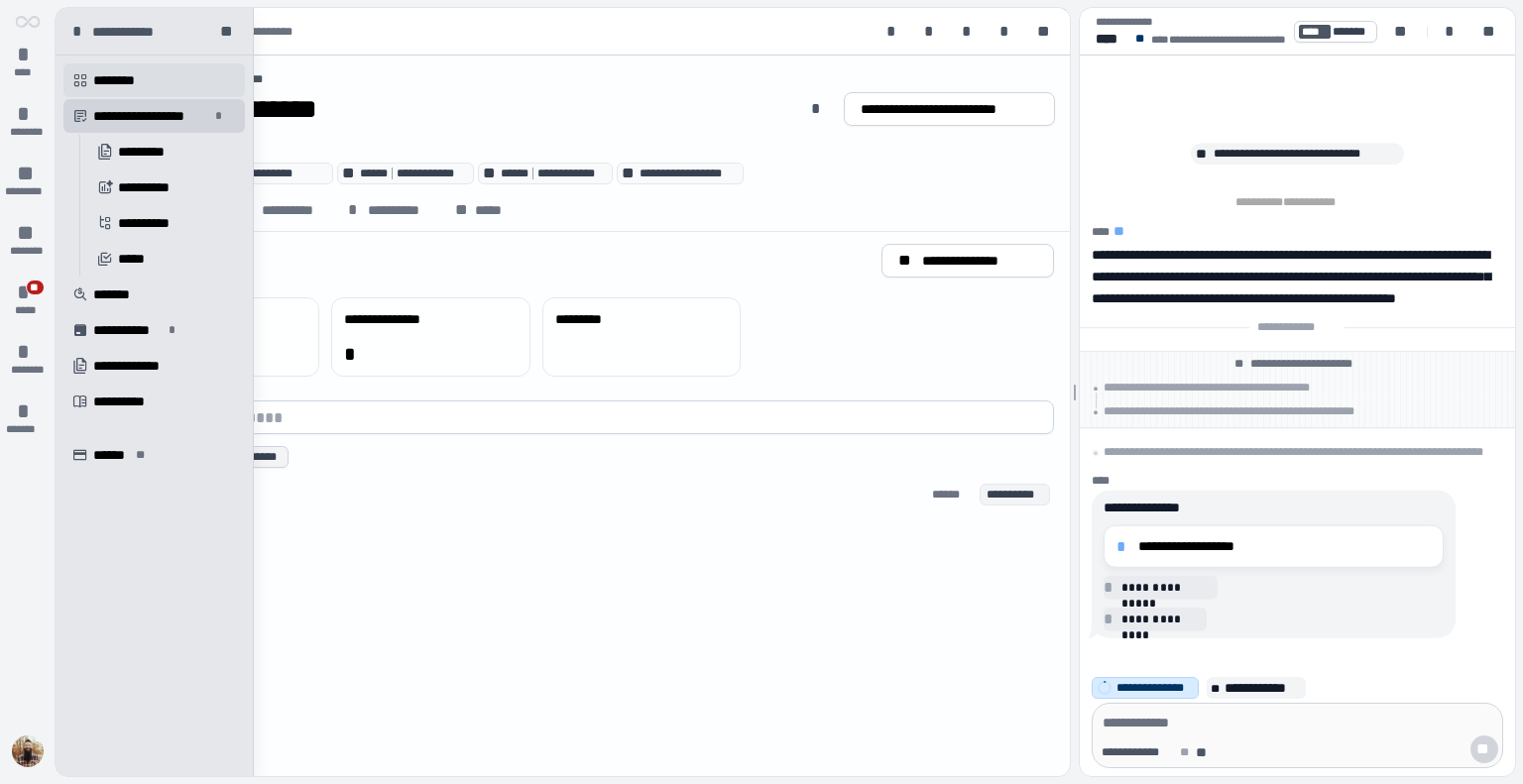 click on "********" at bounding box center [121, 80] 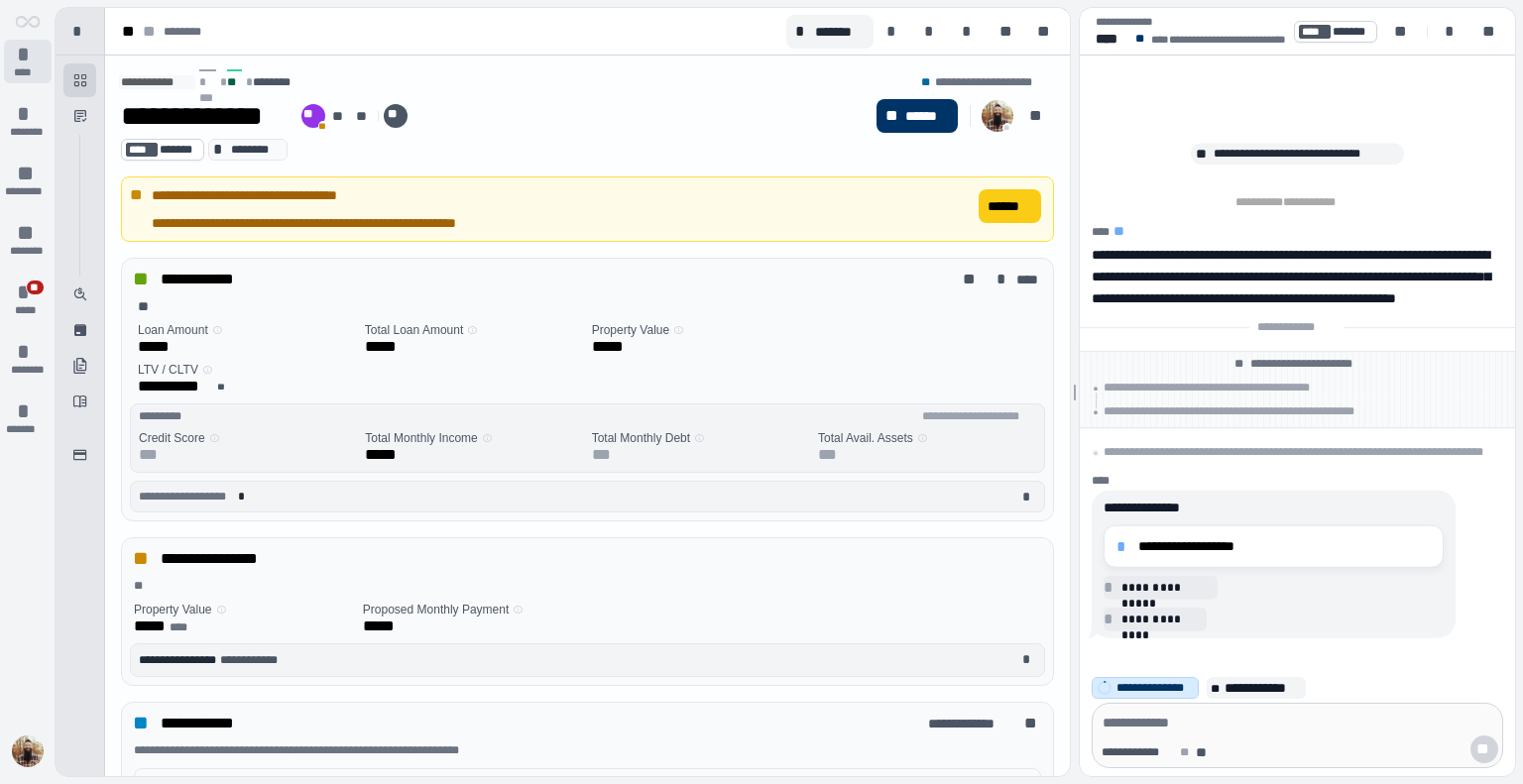 click on "*" at bounding box center [28, 55] 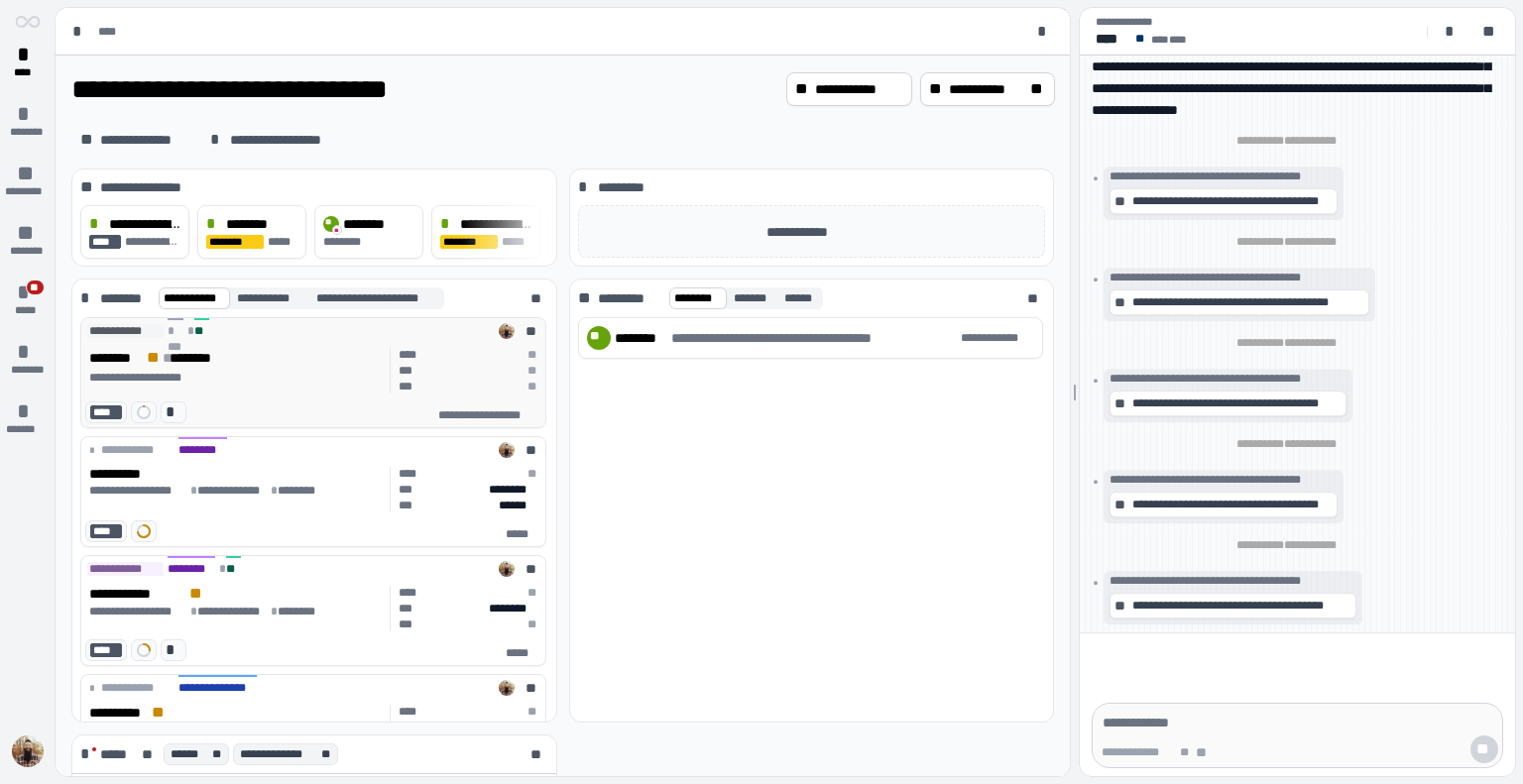 click on "******** ** *   ********" at bounding box center [236, 358] 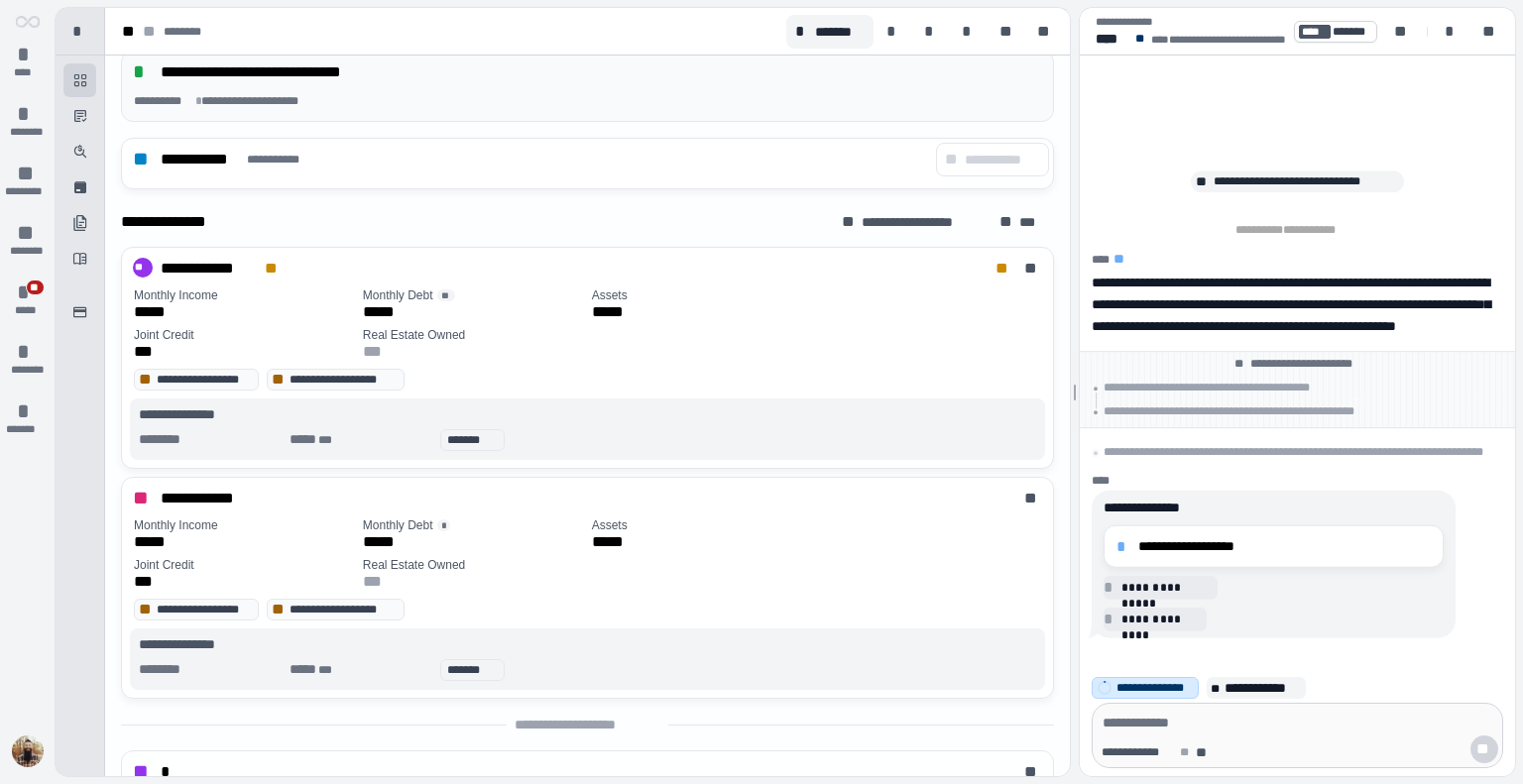 scroll, scrollTop: 852, scrollLeft: 0, axis: vertical 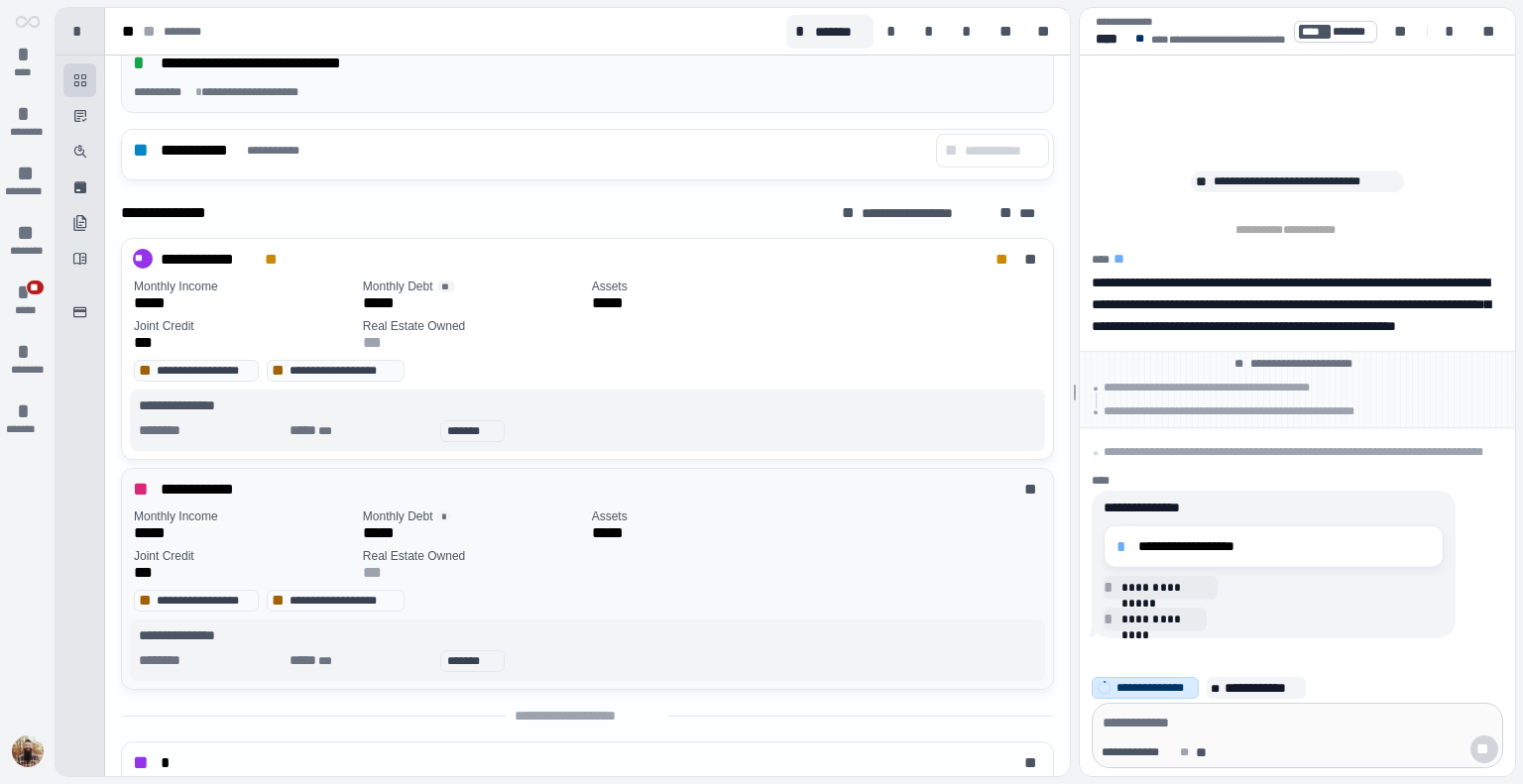 click on "**********" at bounding box center [572, 490] 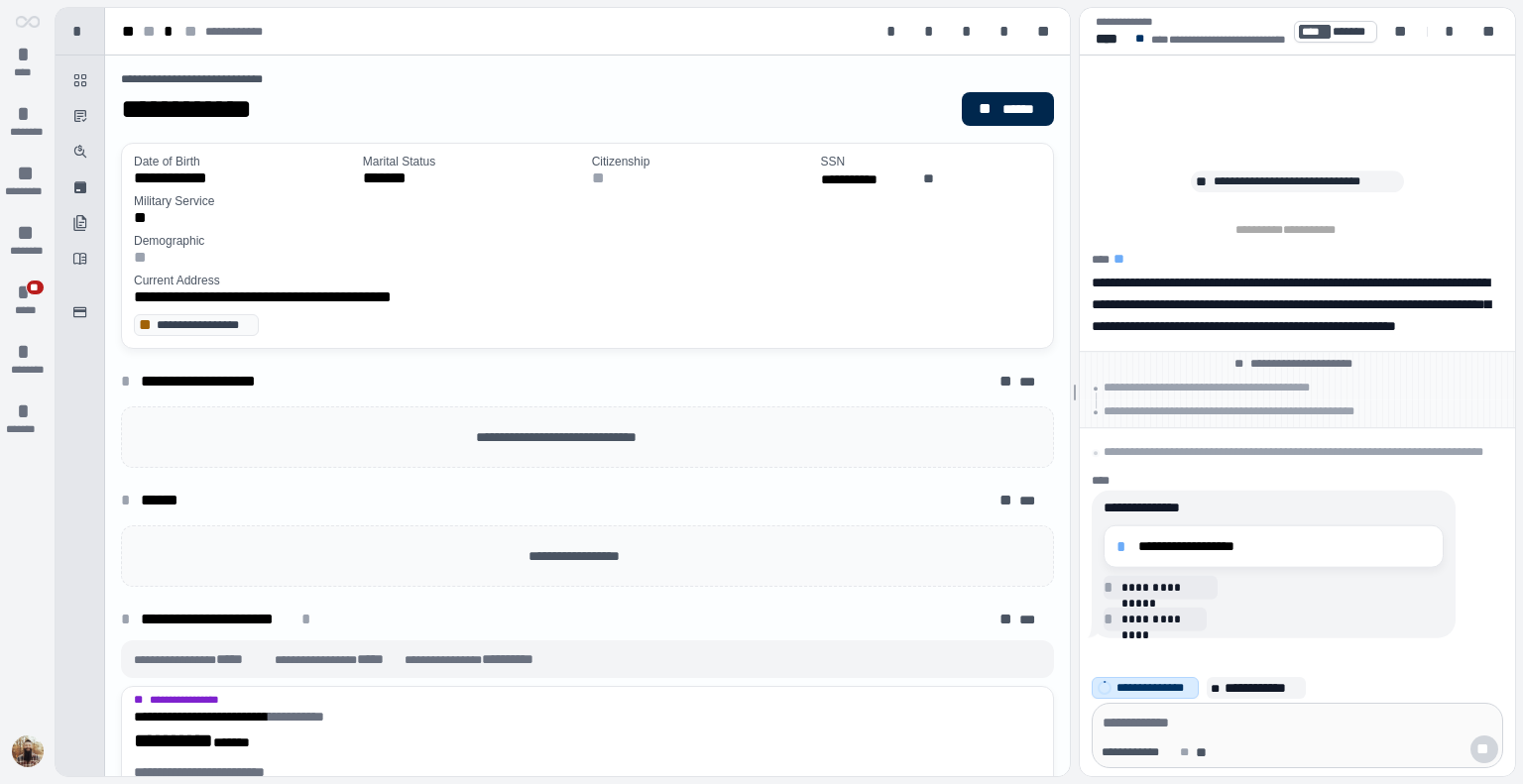 click on "** ******" at bounding box center (1007, 109) 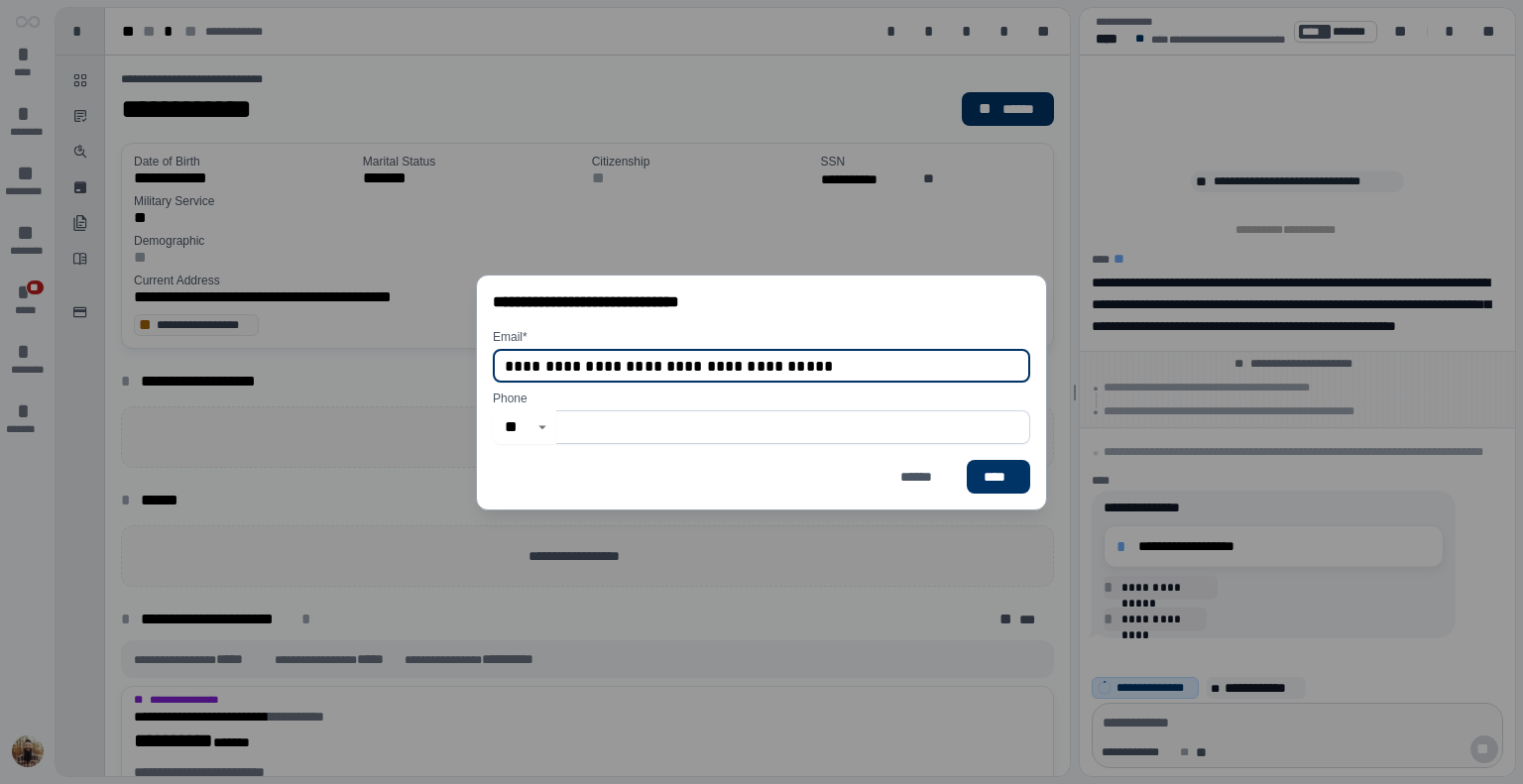click at bounding box center (793, 427) 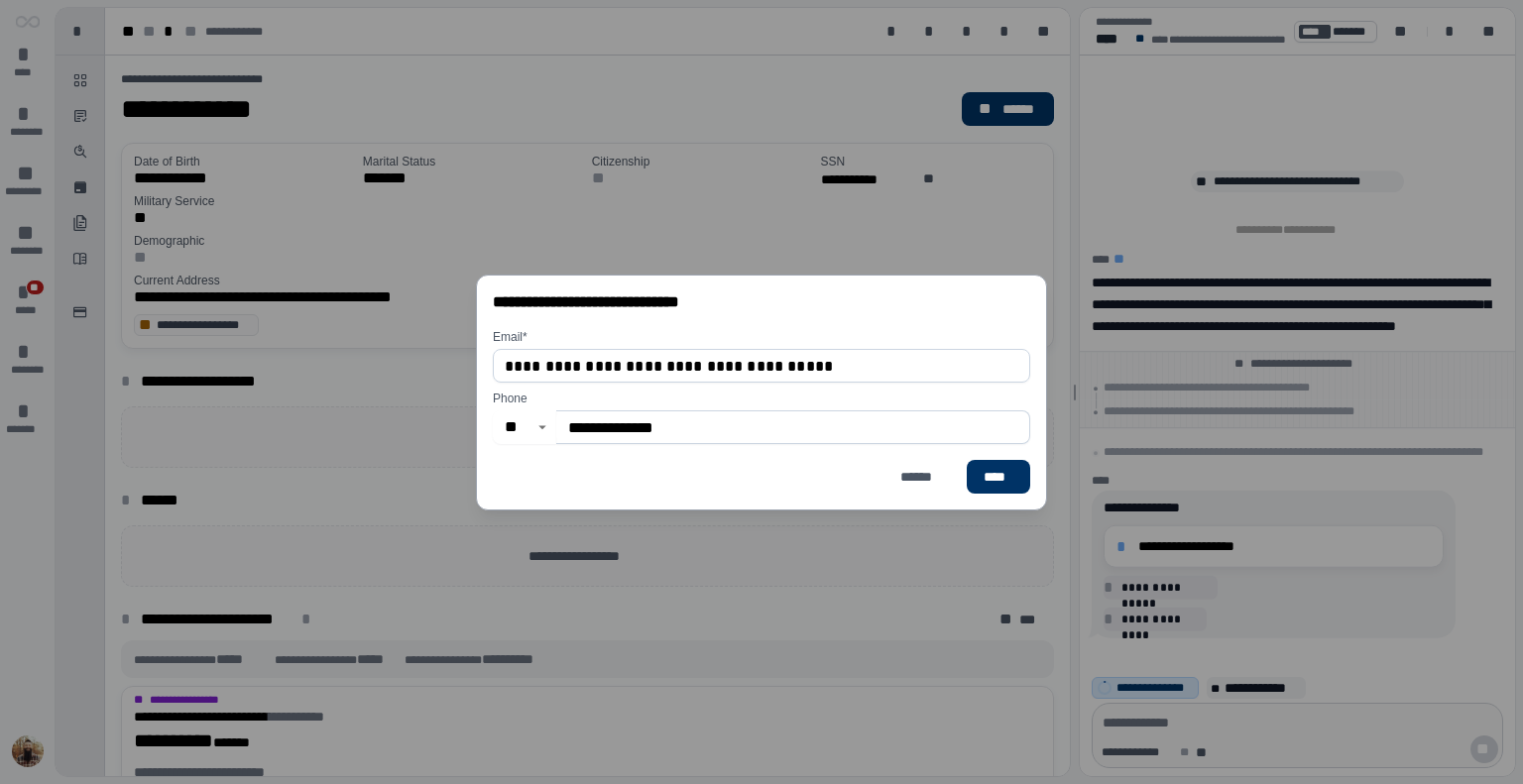 type on "**********" 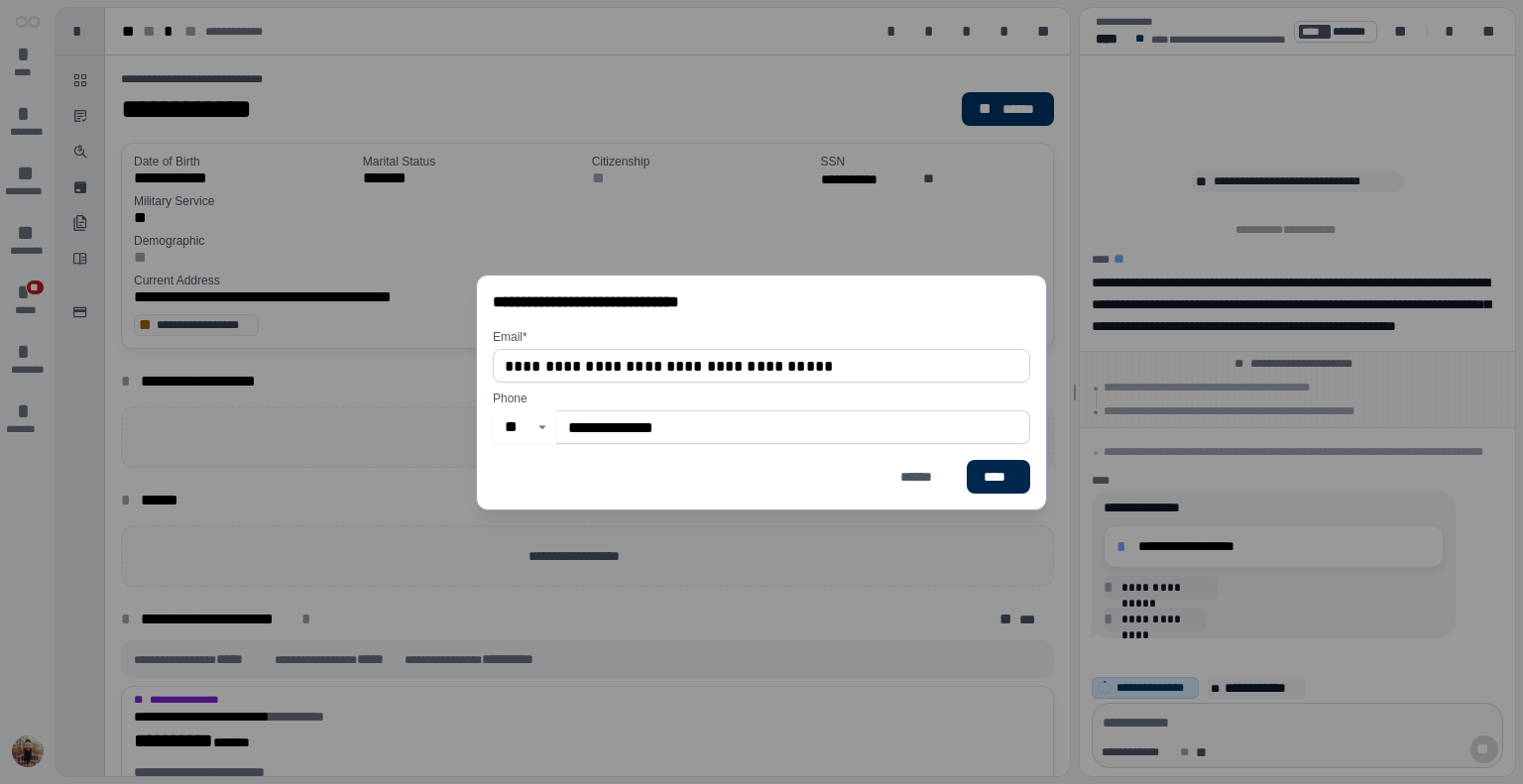 click on "****" at bounding box center [998, 477] 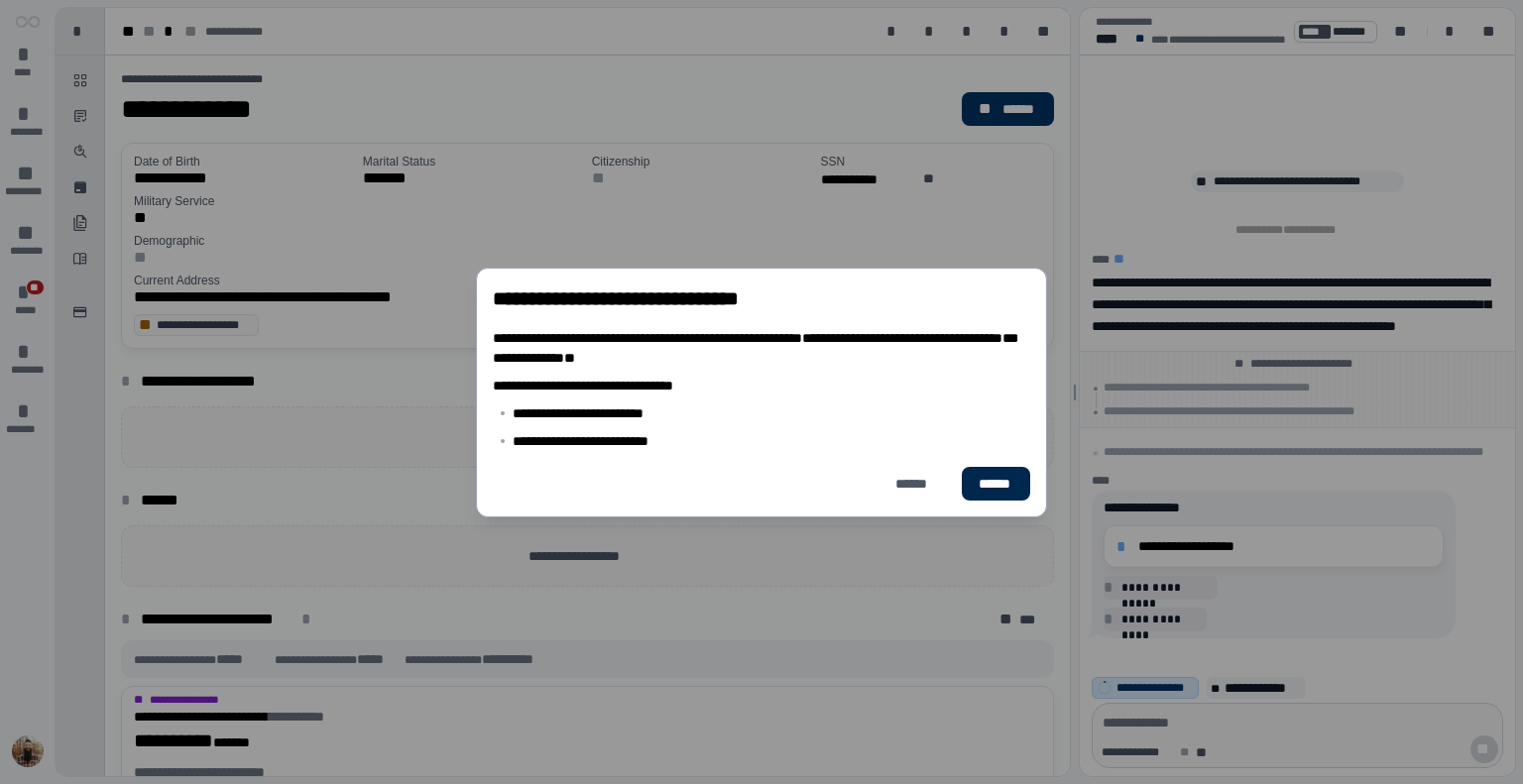 click on "******" at bounding box center (996, 484) 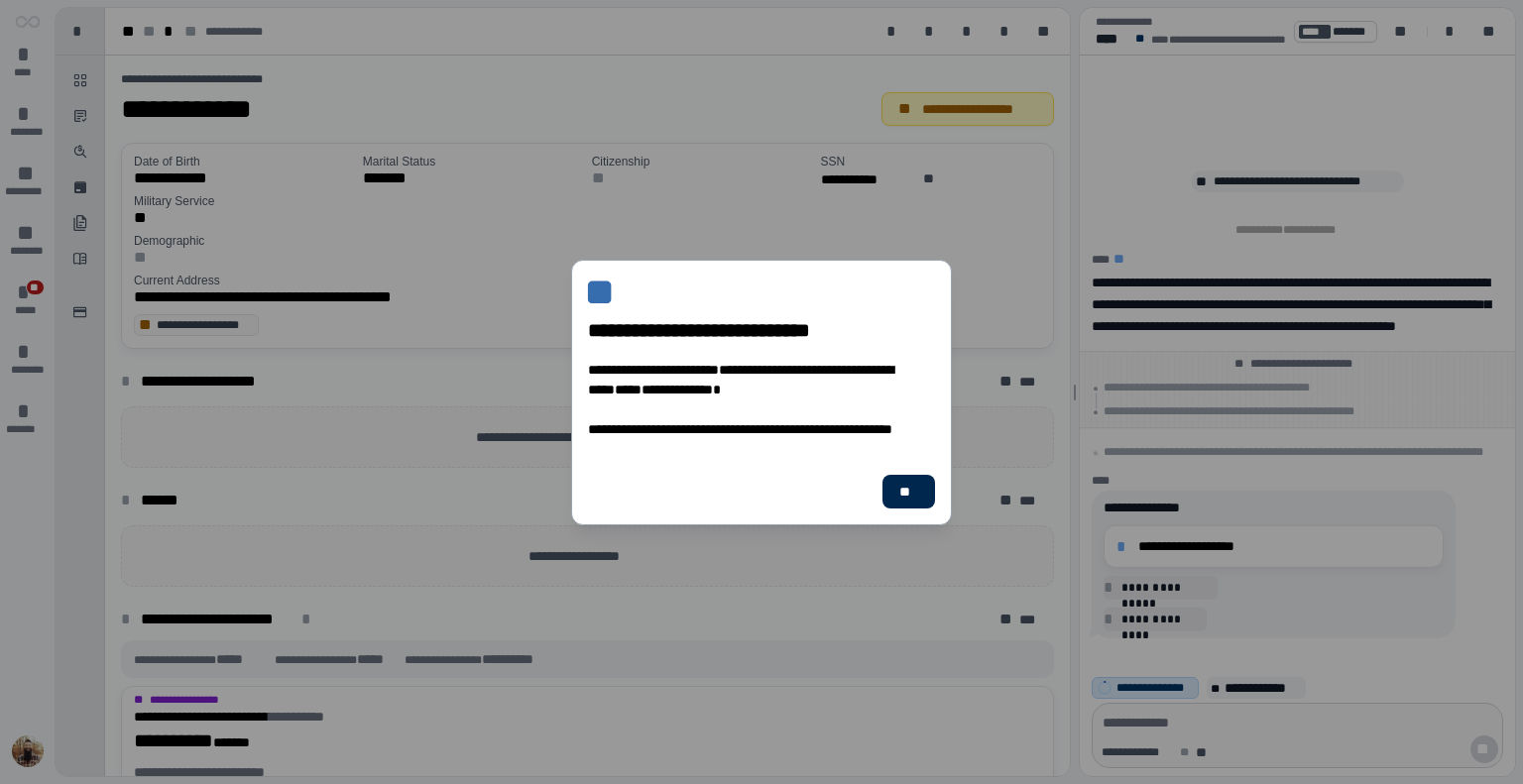 click on "**" at bounding box center (908, 492) 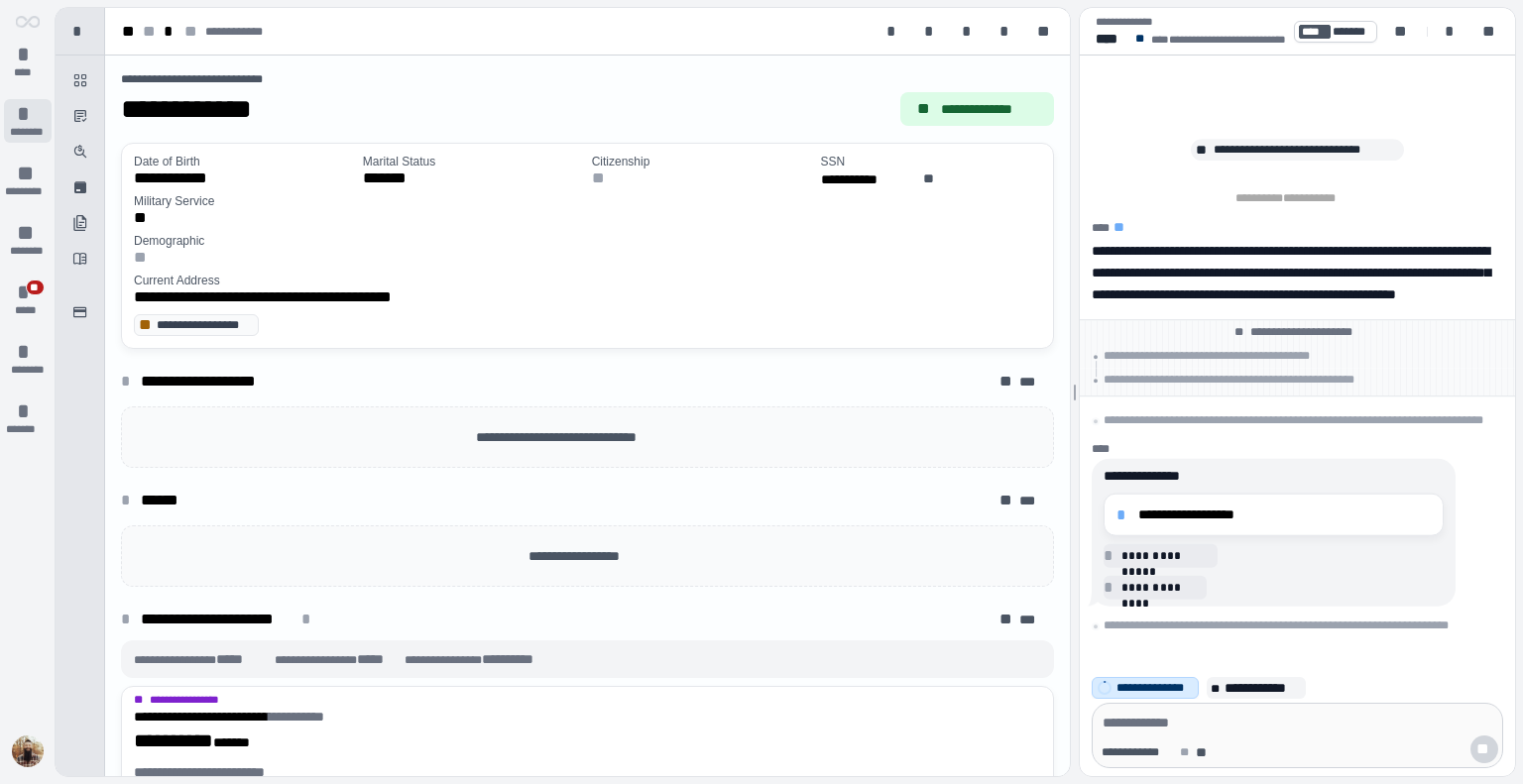 click on "********" at bounding box center [27, 132] 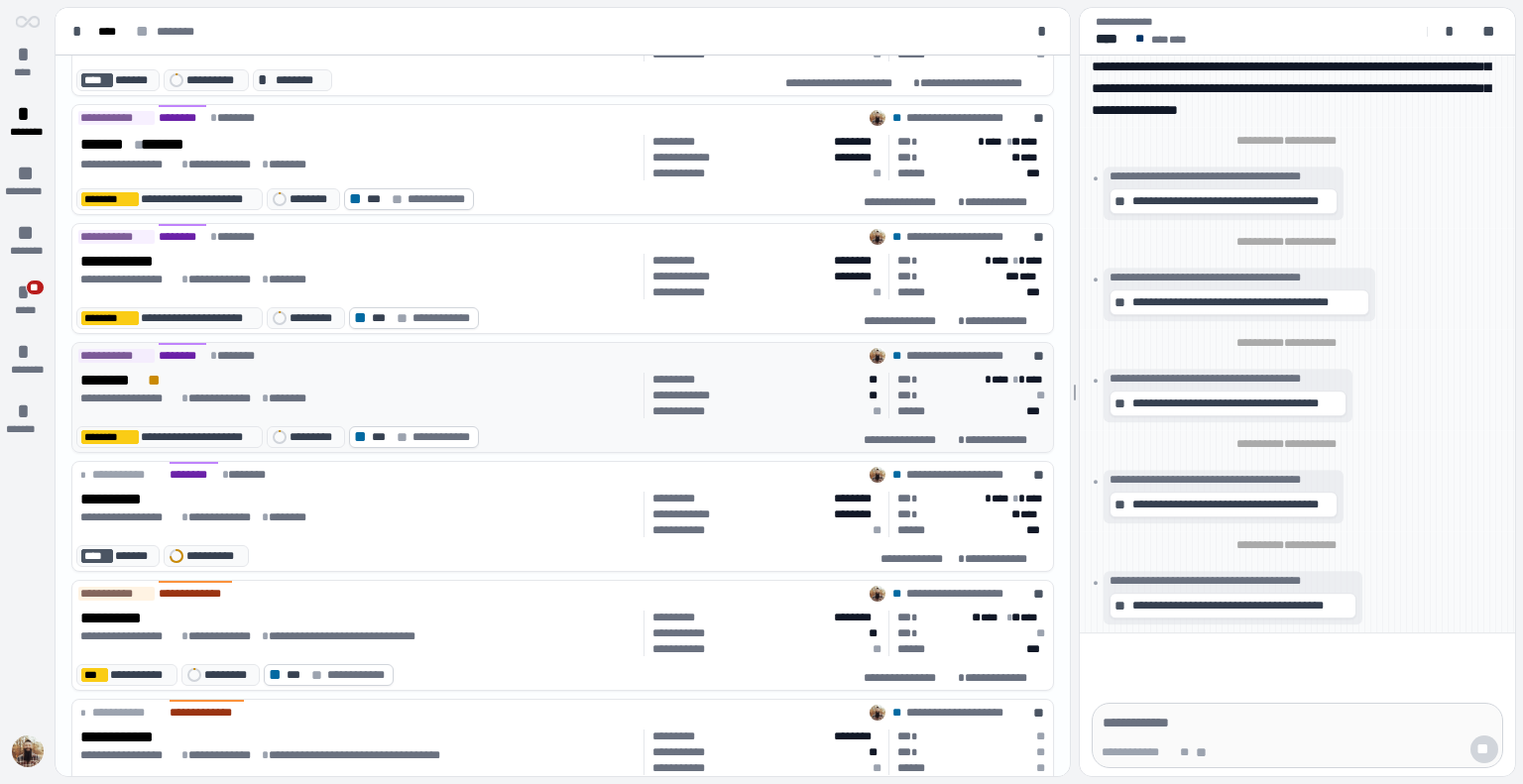 scroll, scrollTop: 0, scrollLeft: 0, axis: both 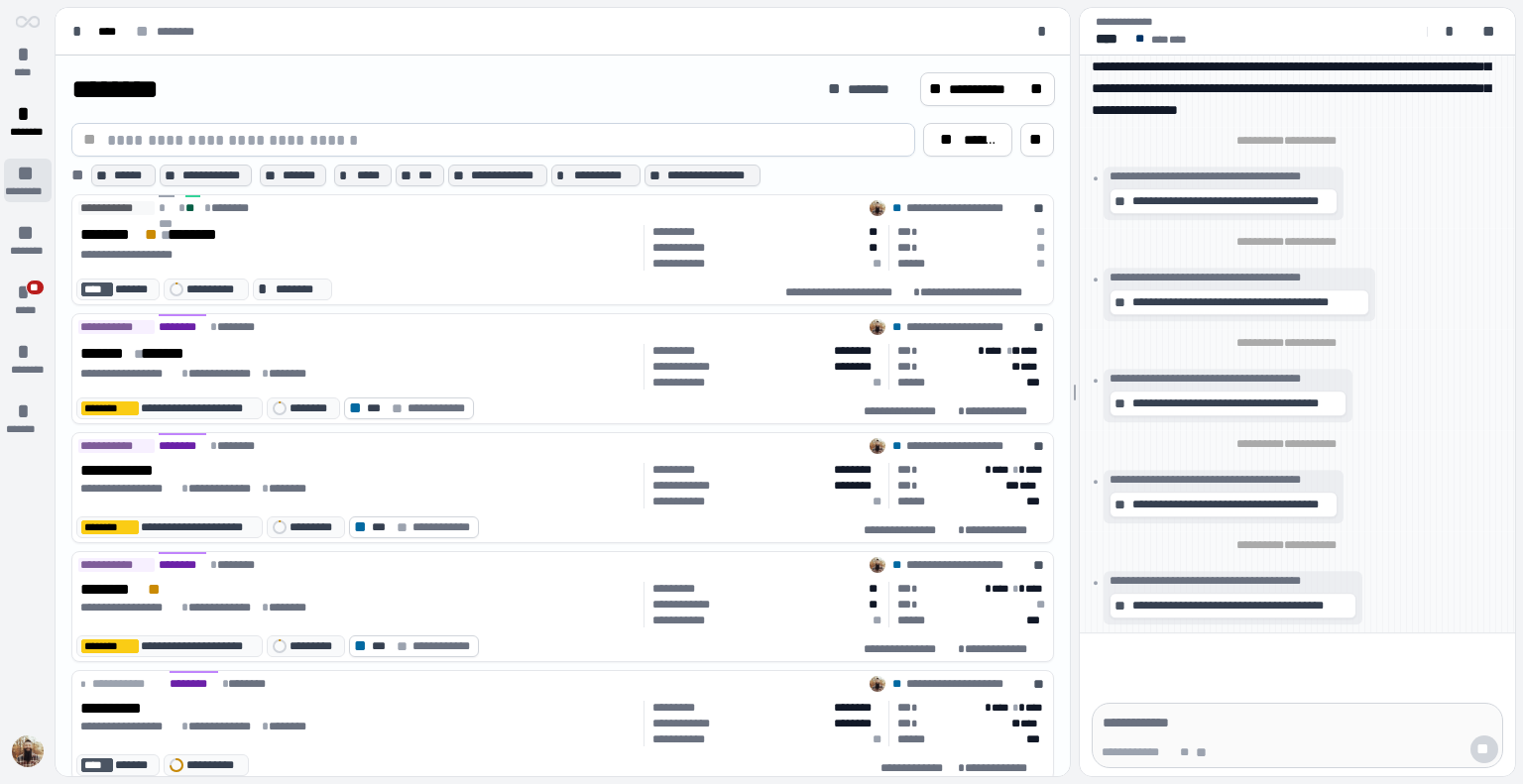 click on "*********" at bounding box center [28, 191] 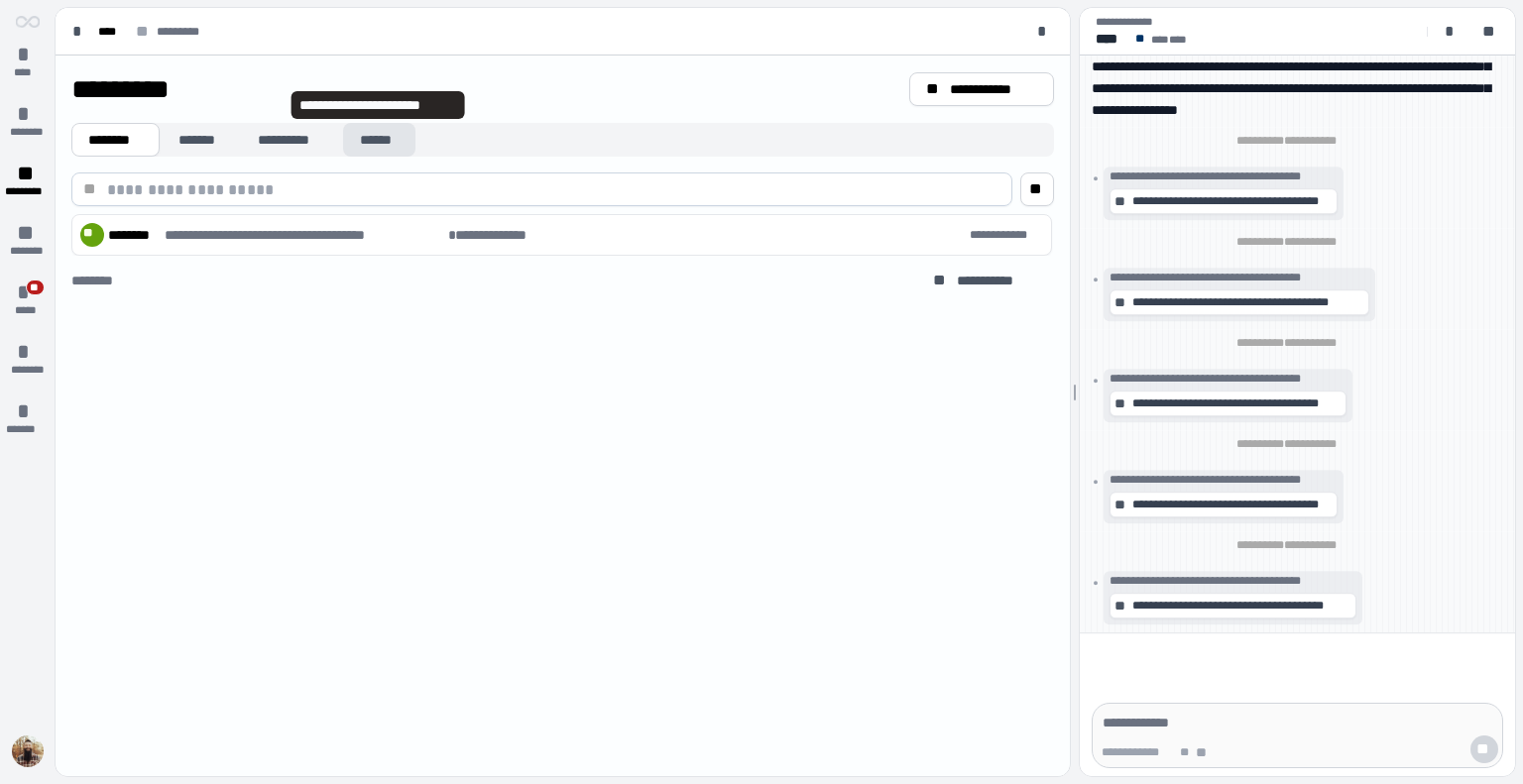 click on "******" at bounding box center (379, 140) 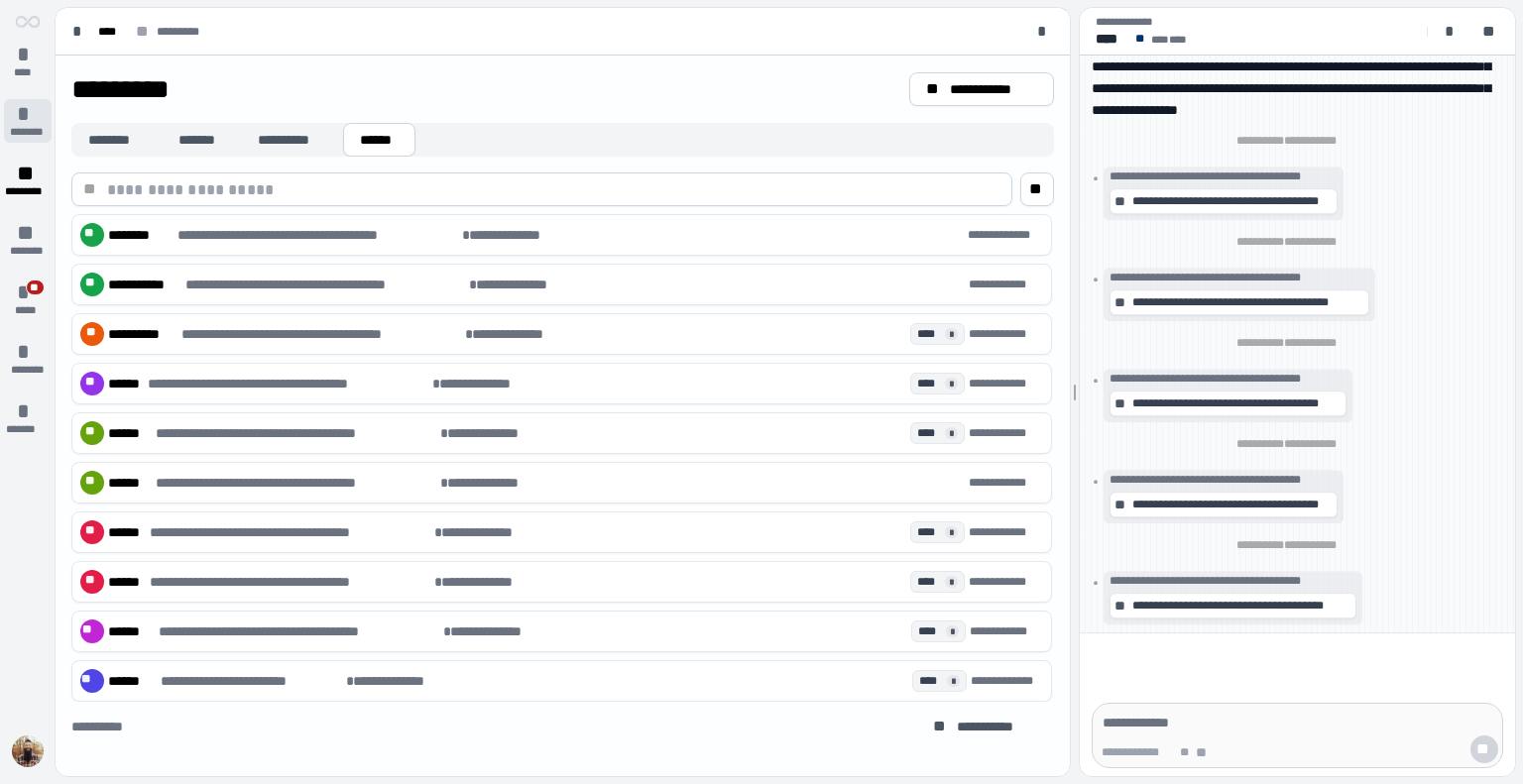 click on "********" at bounding box center [27, 132] 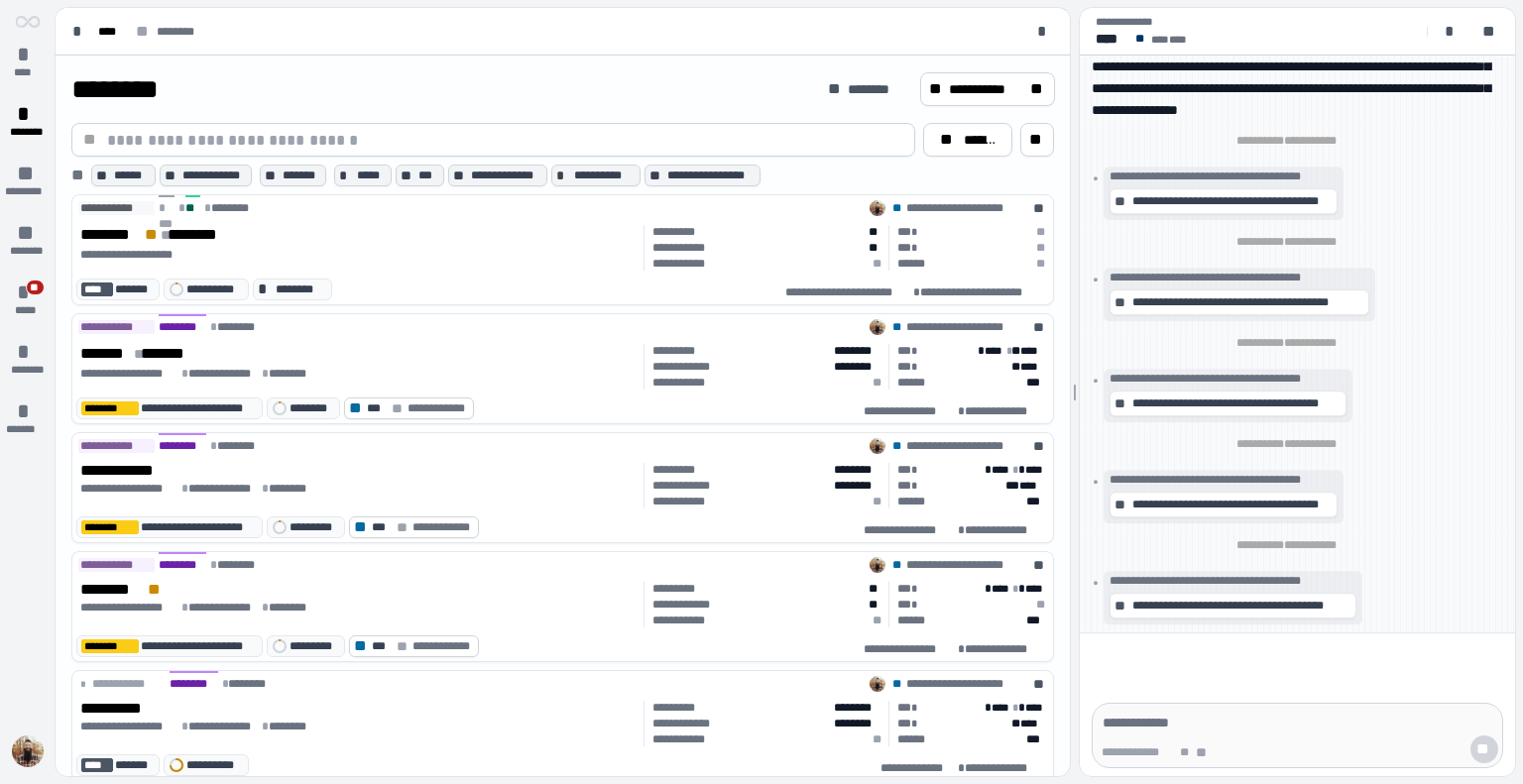 click at bounding box center (505, 140) 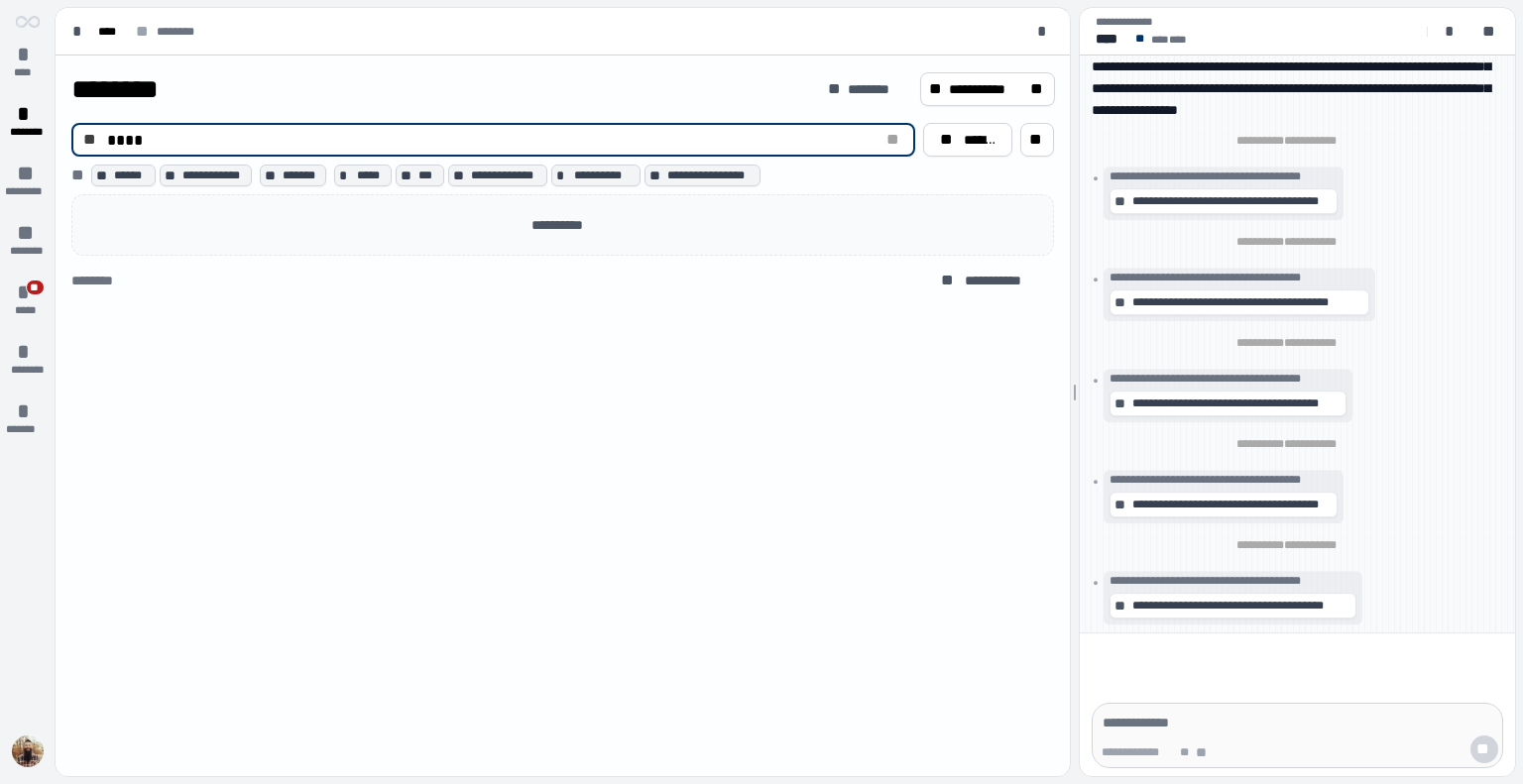 drag, startPoint x: 235, startPoint y: 146, endPoint x: 16, endPoint y: 143, distance: 219.02055 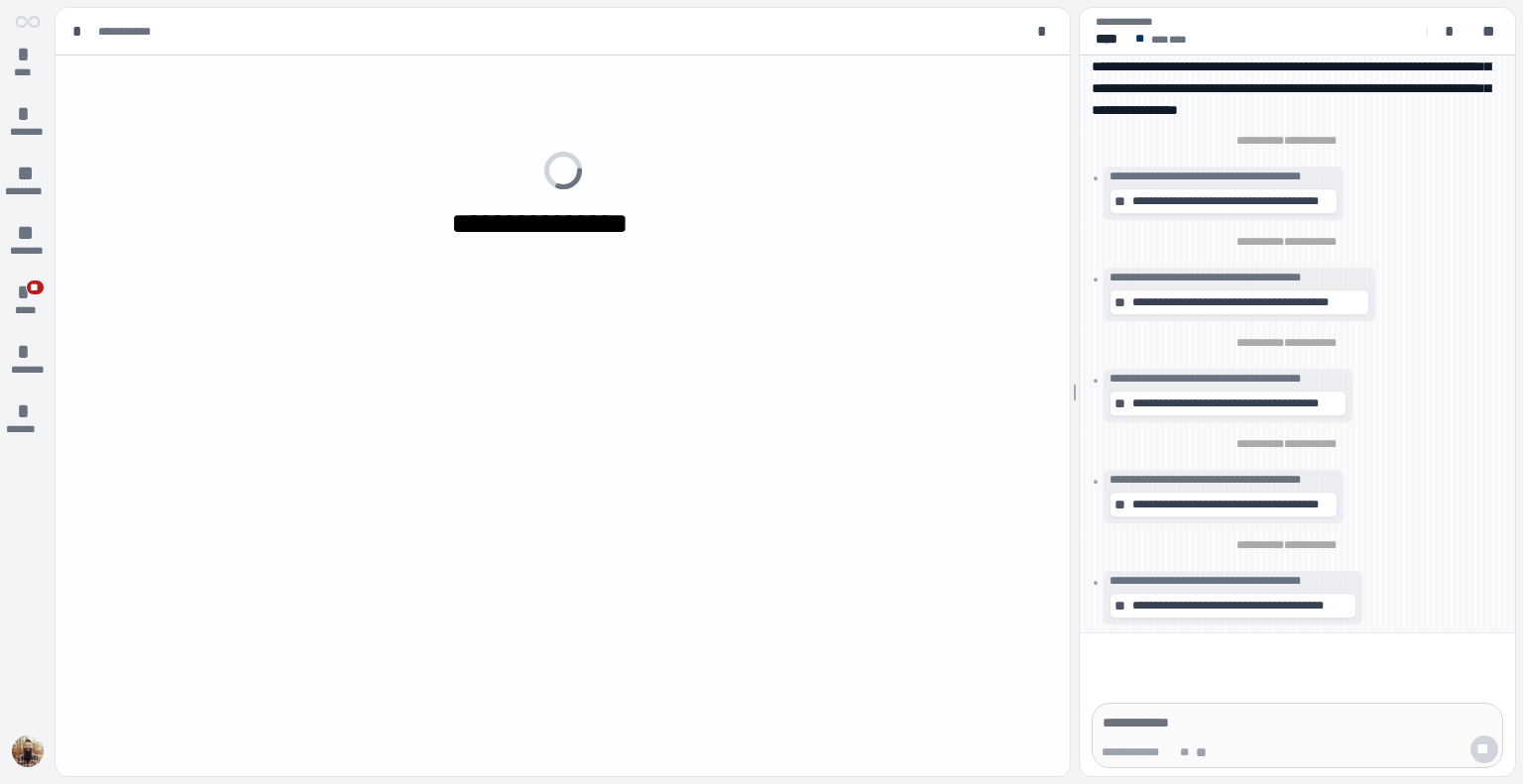 scroll, scrollTop: 0, scrollLeft: 0, axis: both 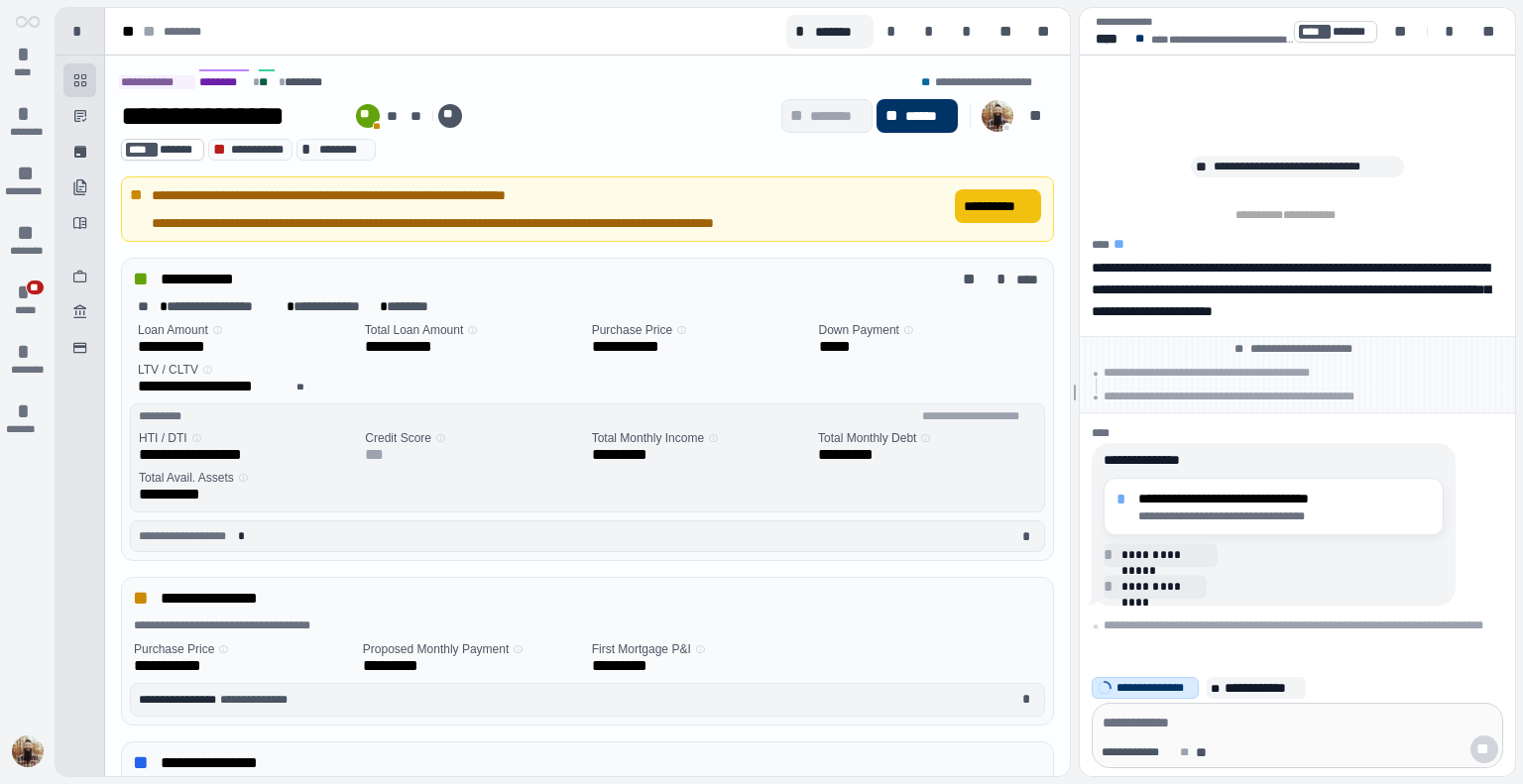 click on "**********" at bounding box center [997, 206] 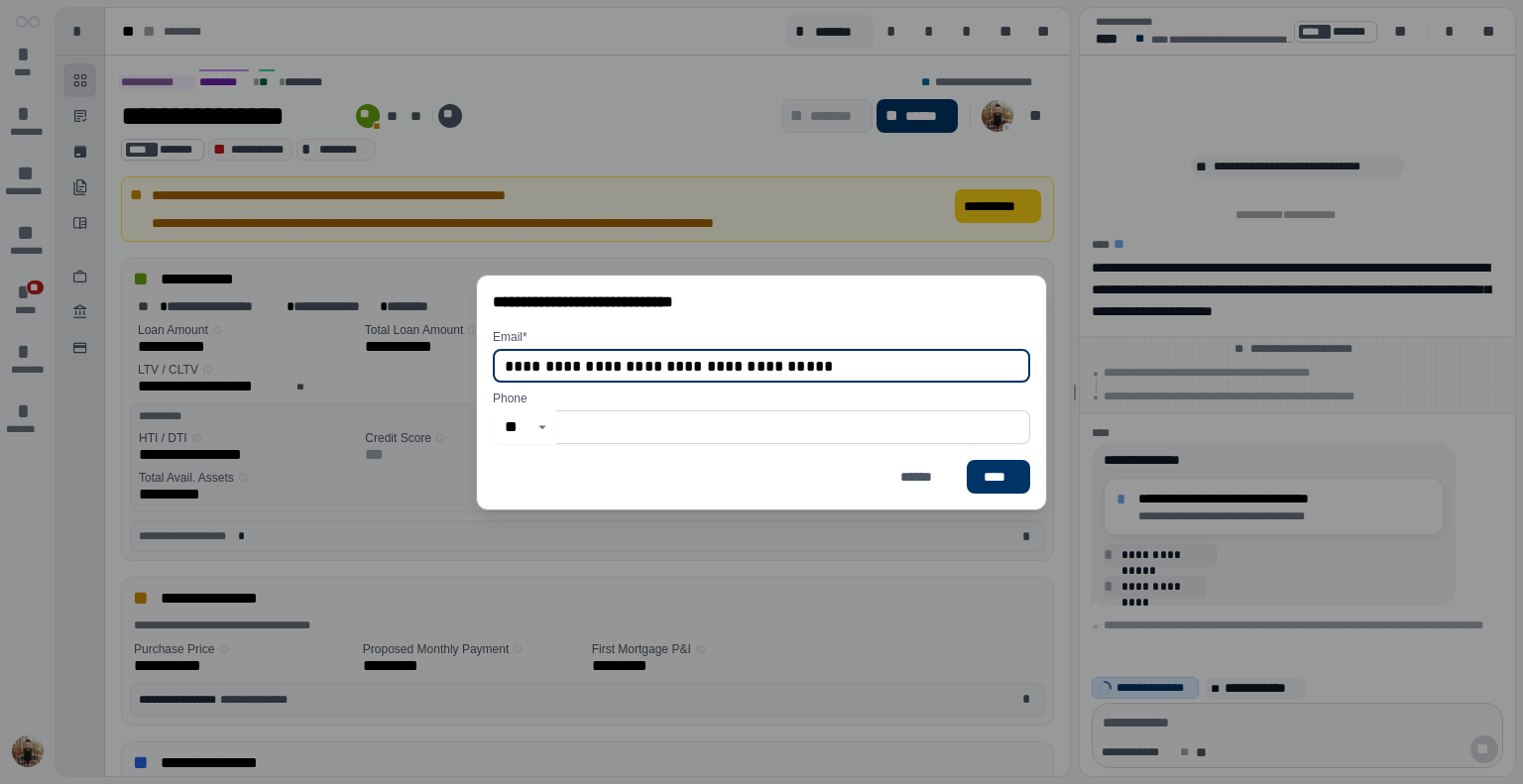 click at bounding box center [793, 427] 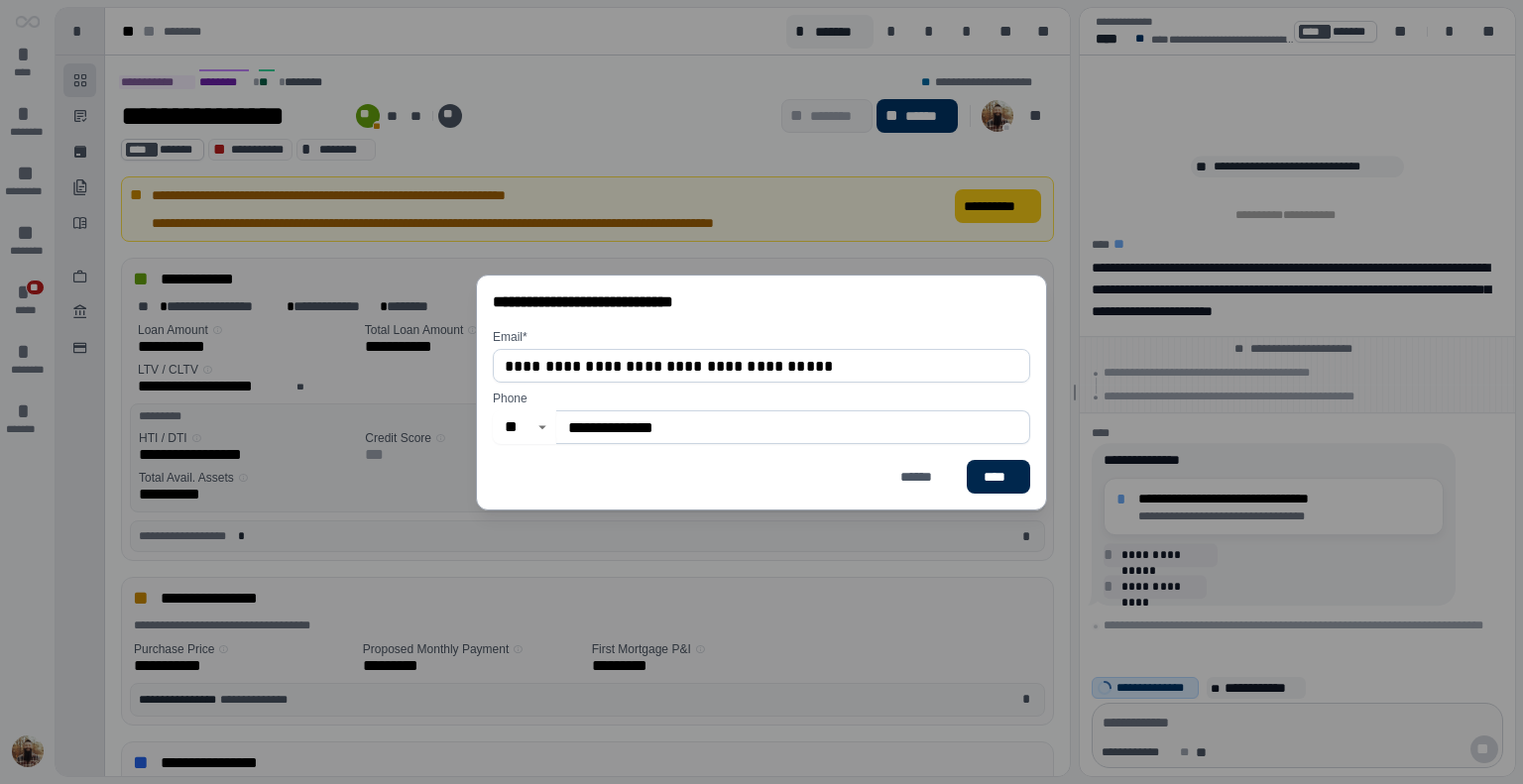 type on "**********" 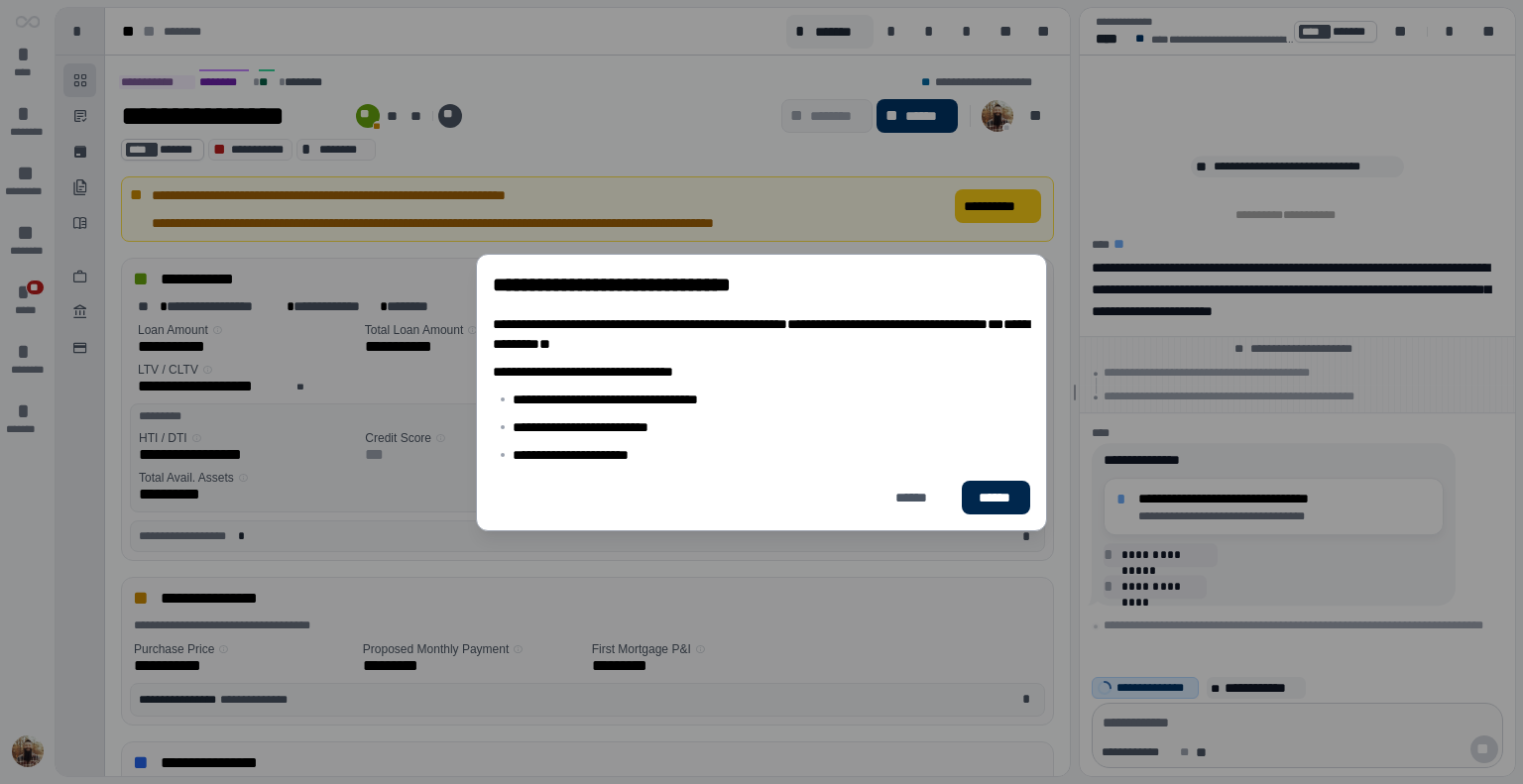 click on "******" at bounding box center (996, 498) 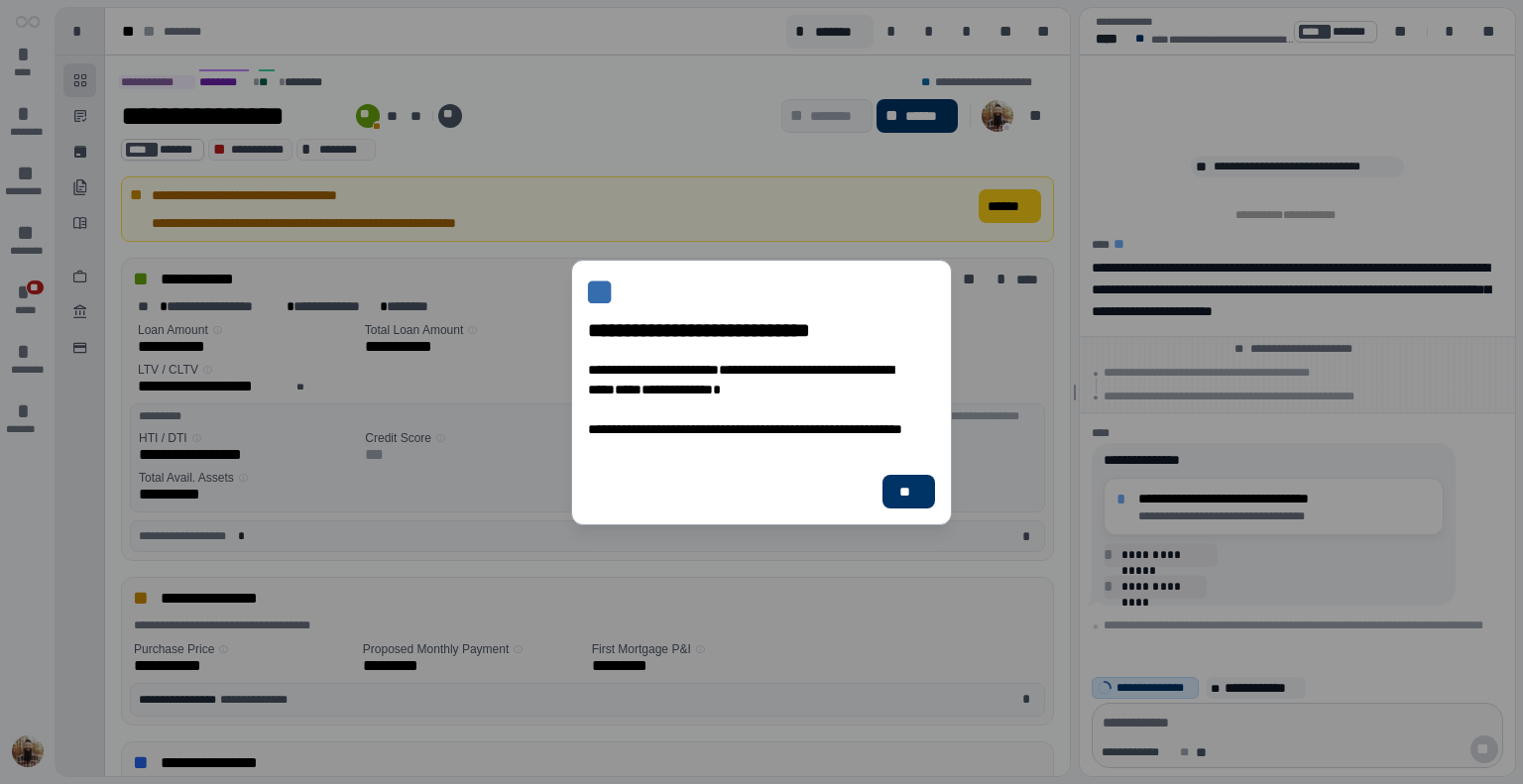 type 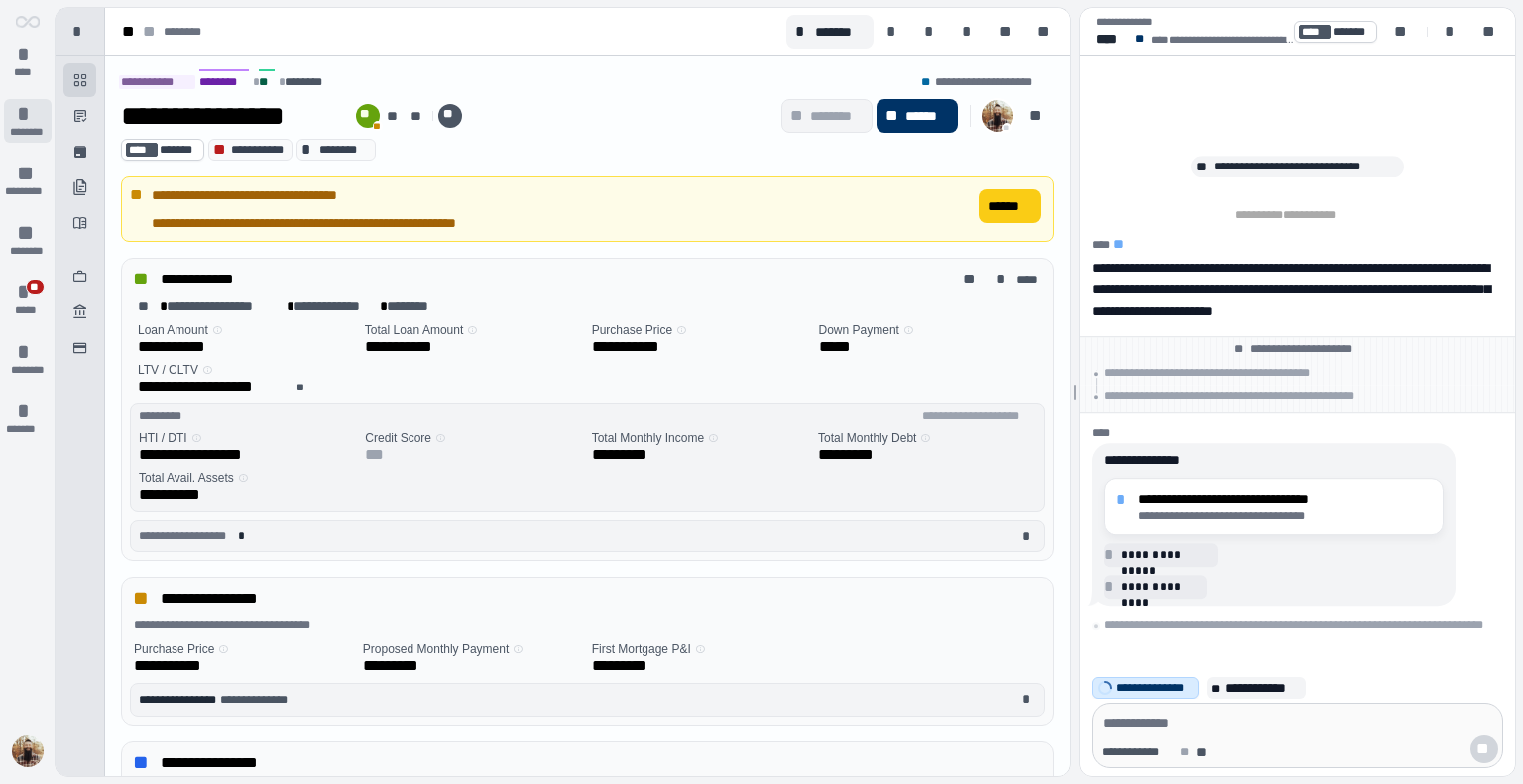 click on "*" at bounding box center (28, 114) 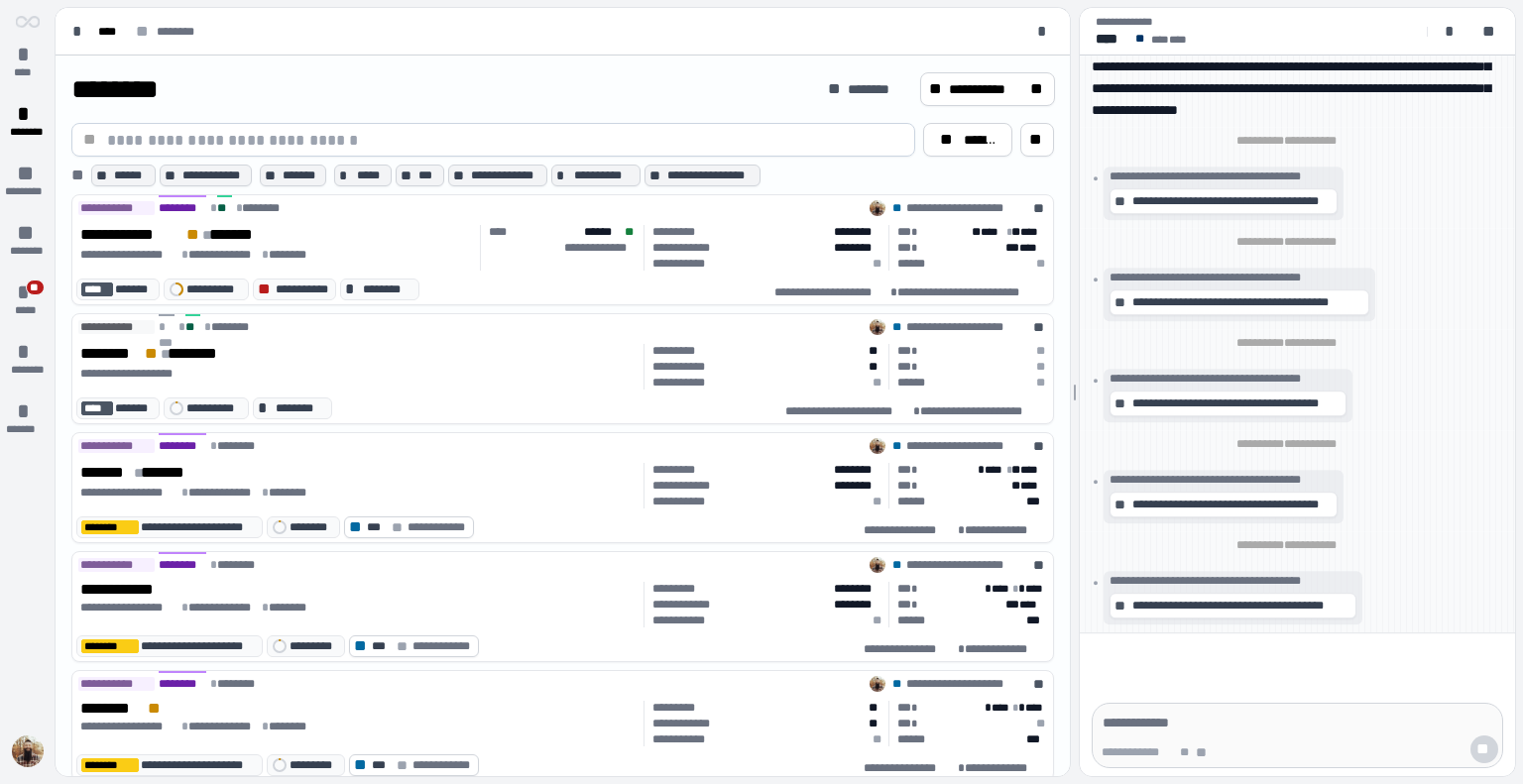 click on "[FIRST] [LAST] [STREET] [CITY], [STATE] [ZIP] [PHONE] [EMAIL]" at bounding box center [557, 745] 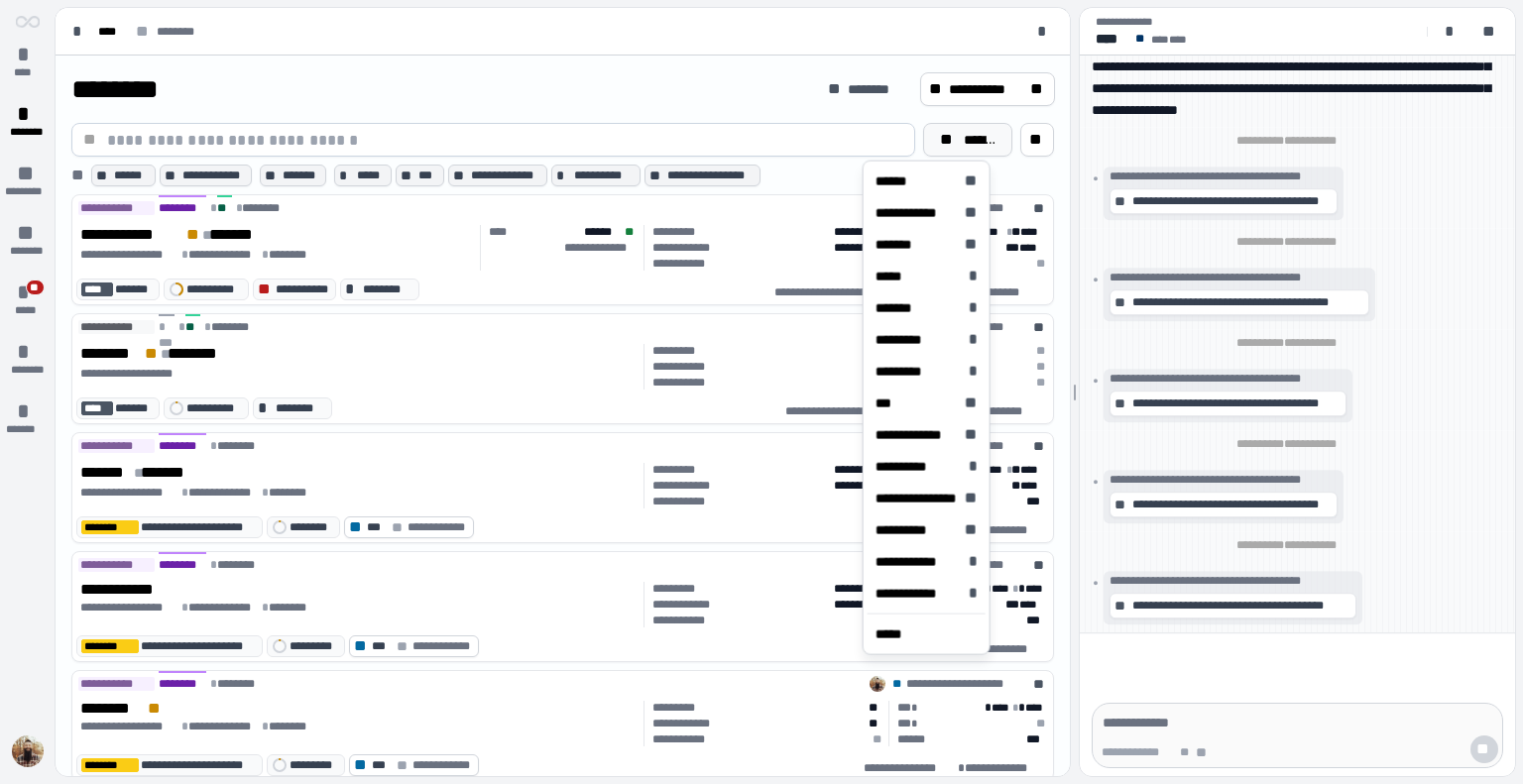 click on "** ******" at bounding box center [968, 140] 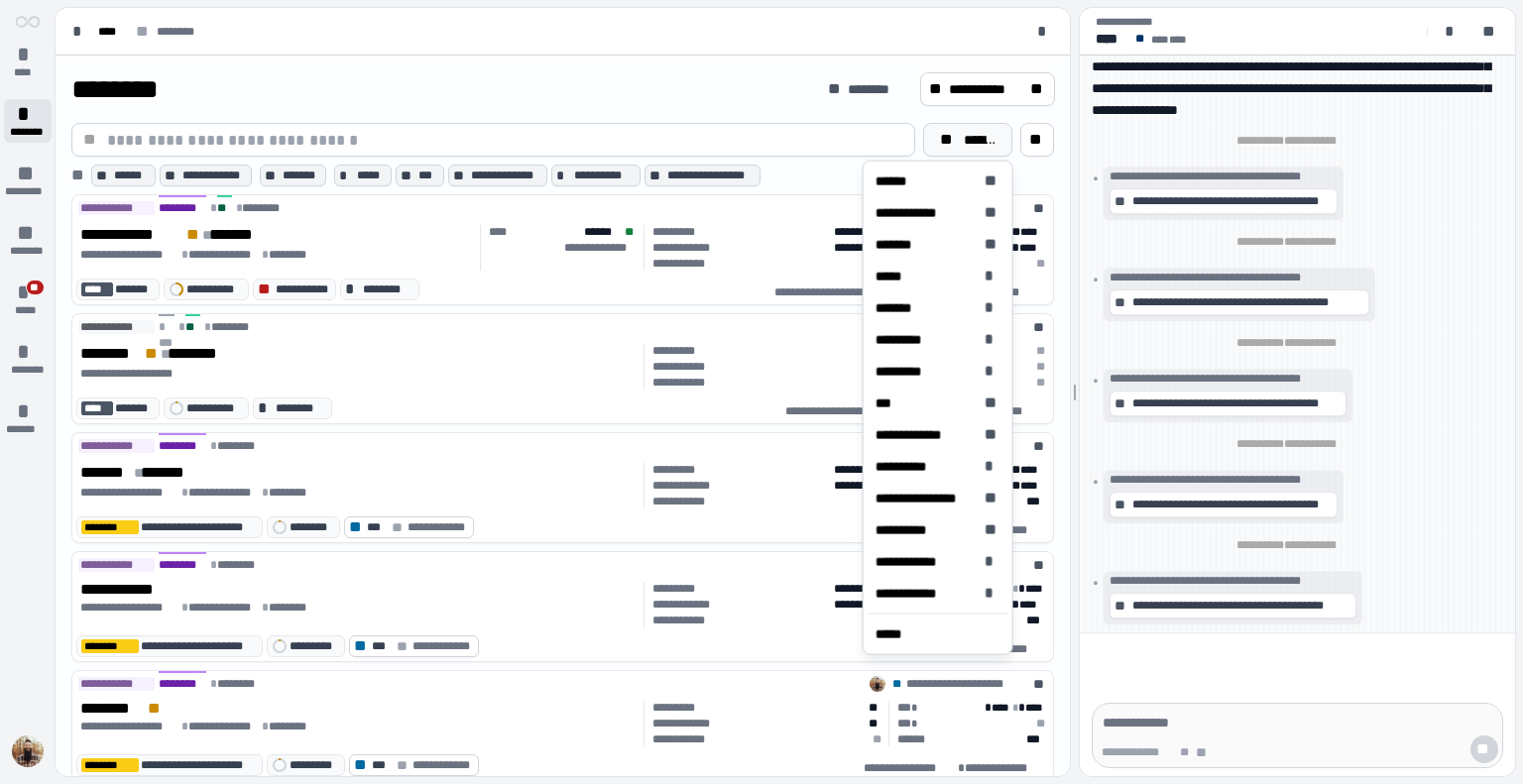 click on "*" at bounding box center (28, 114) 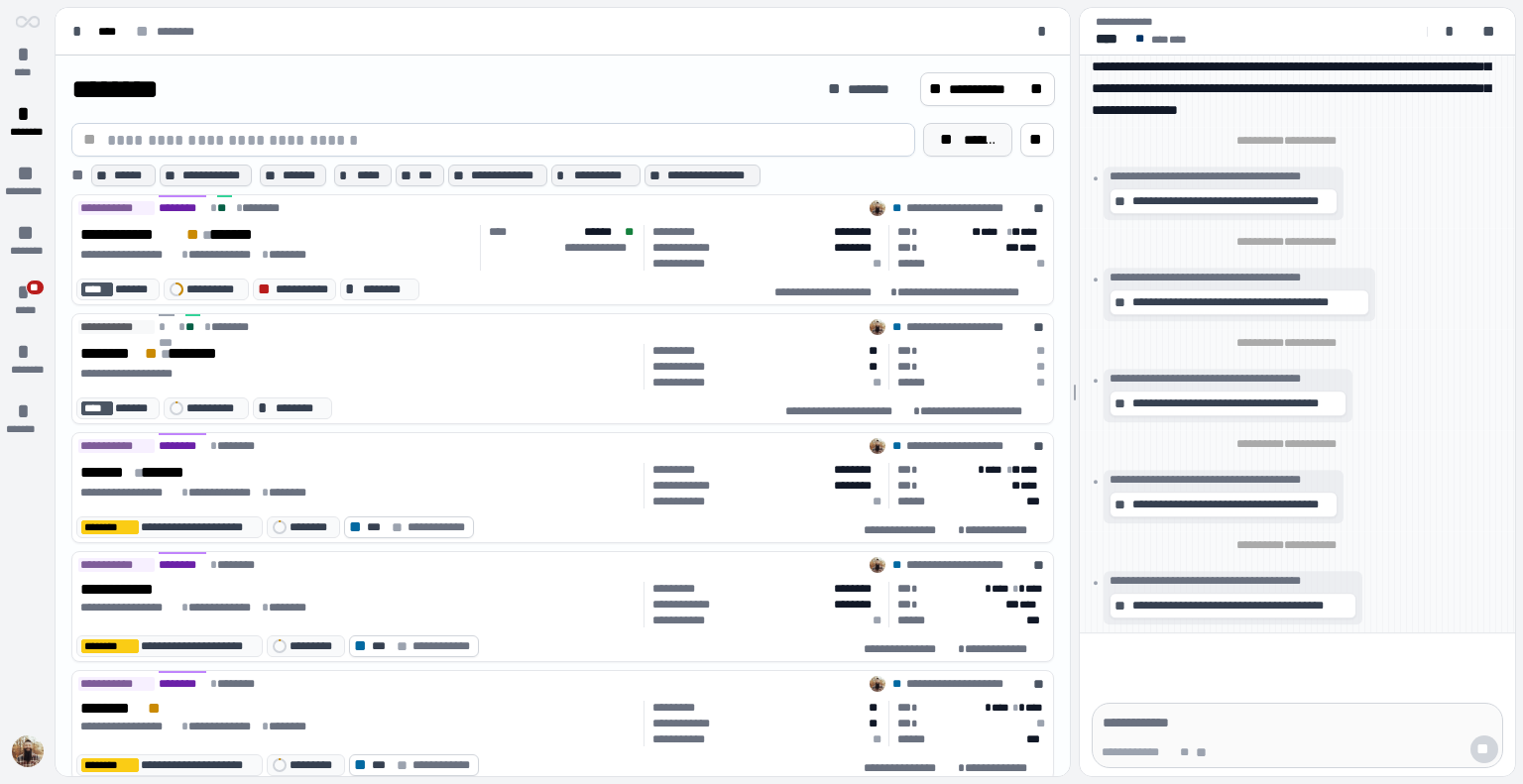 click on "******" at bounding box center [980, 140] 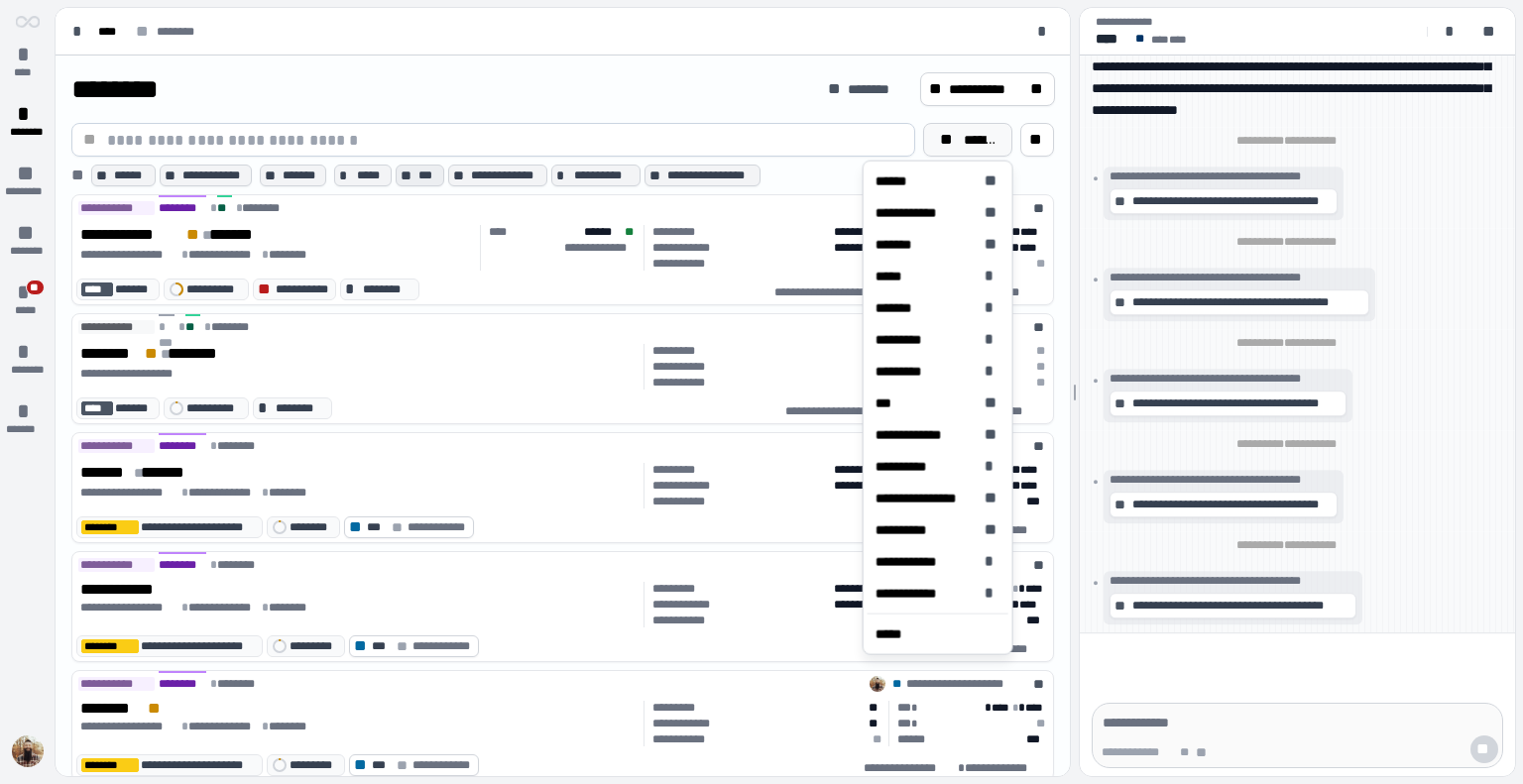 click on "***" at bounding box center (428, 175) 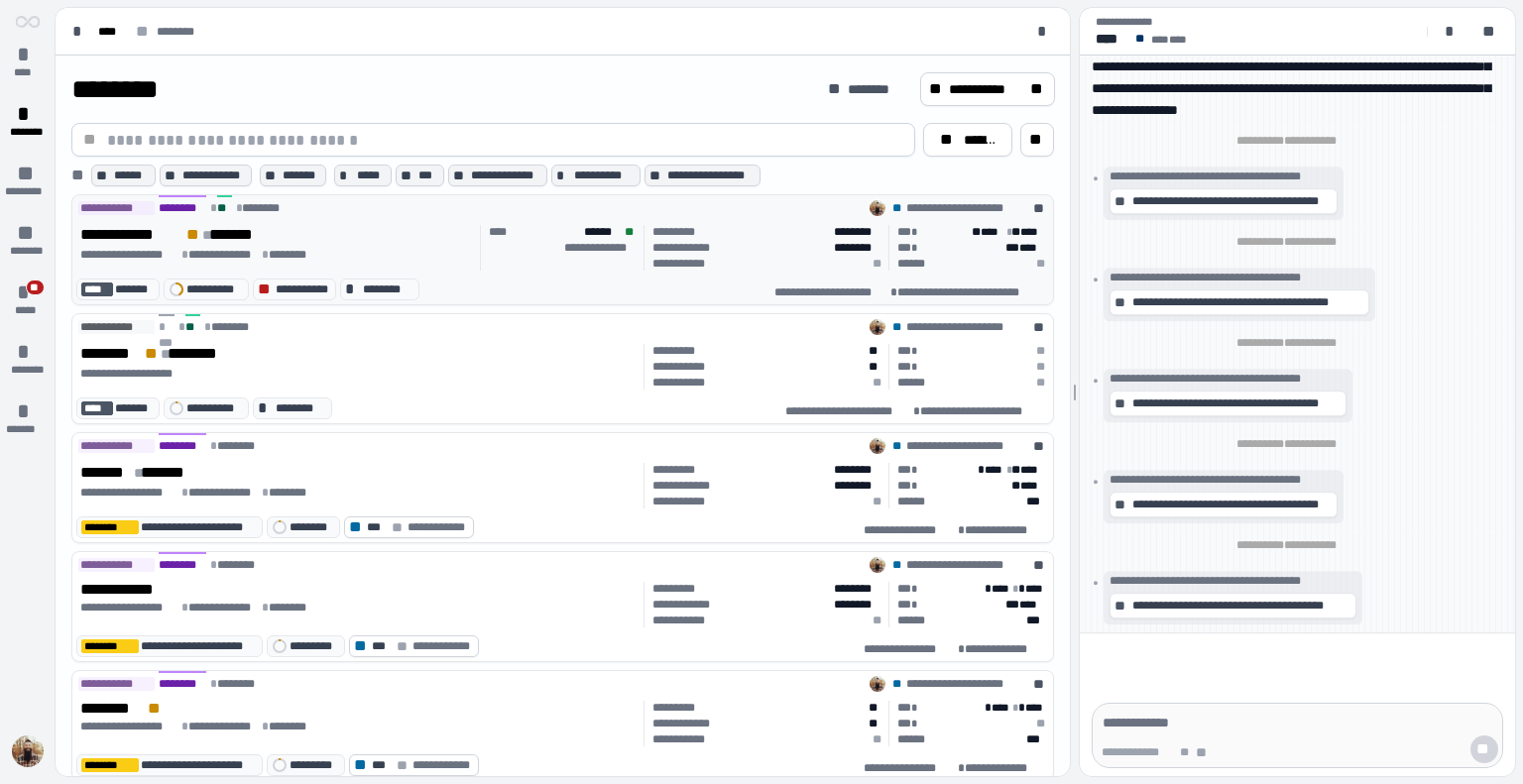 click on "[FIRST] [LAST]" at bounding box center [277, 235] 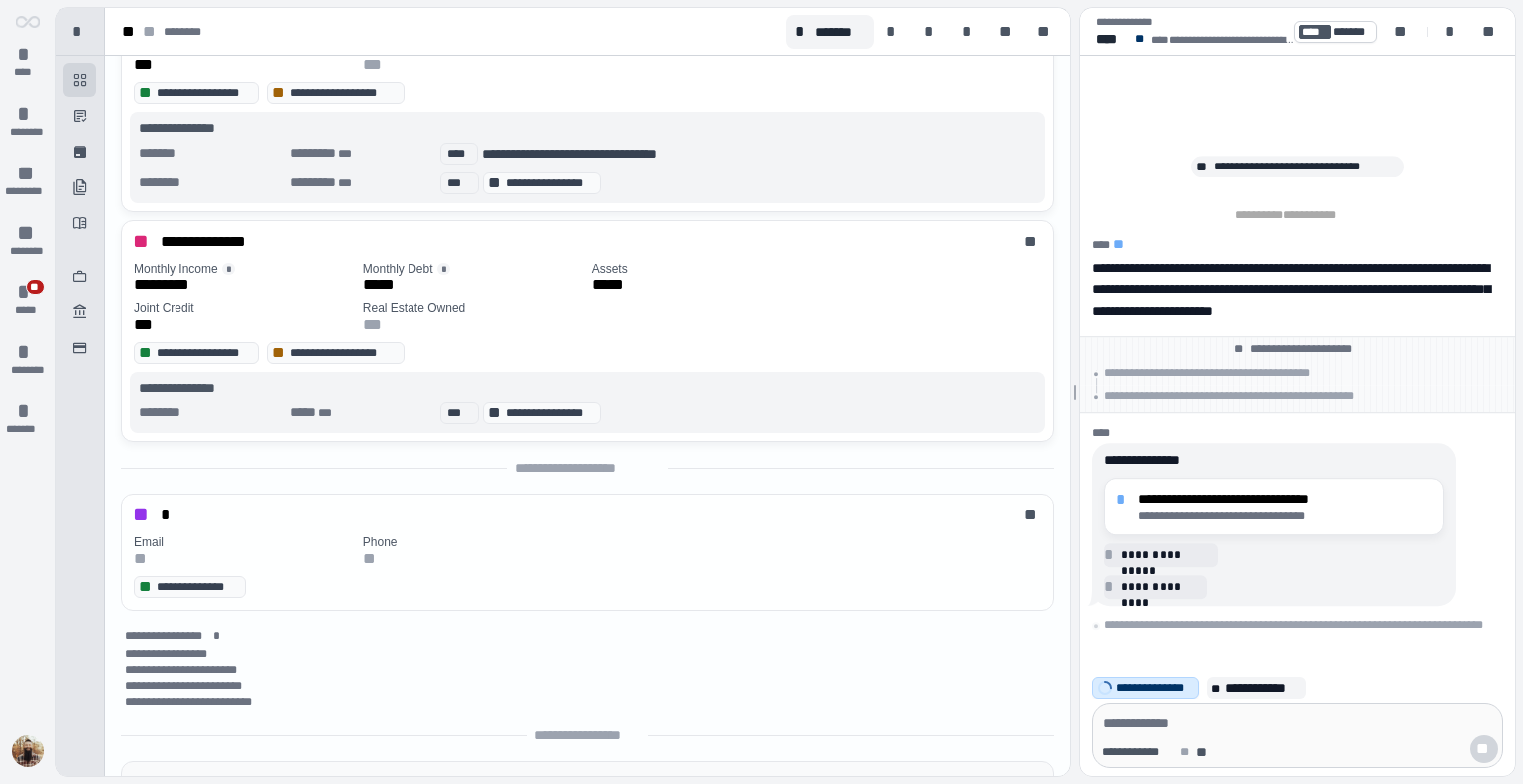 scroll, scrollTop: 1463, scrollLeft: 0, axis: vertical 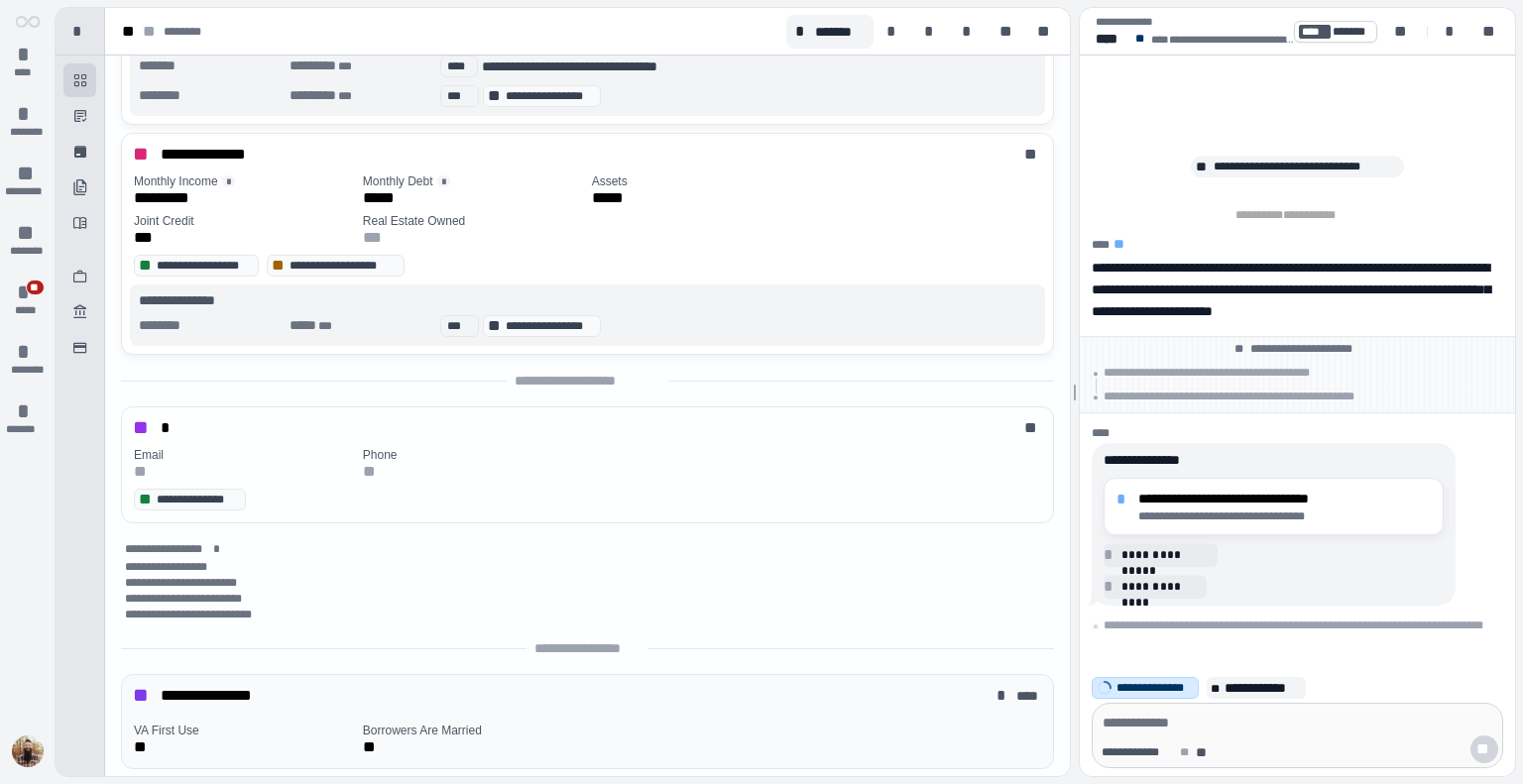 click on "**********" at bounding box center [587, 500] 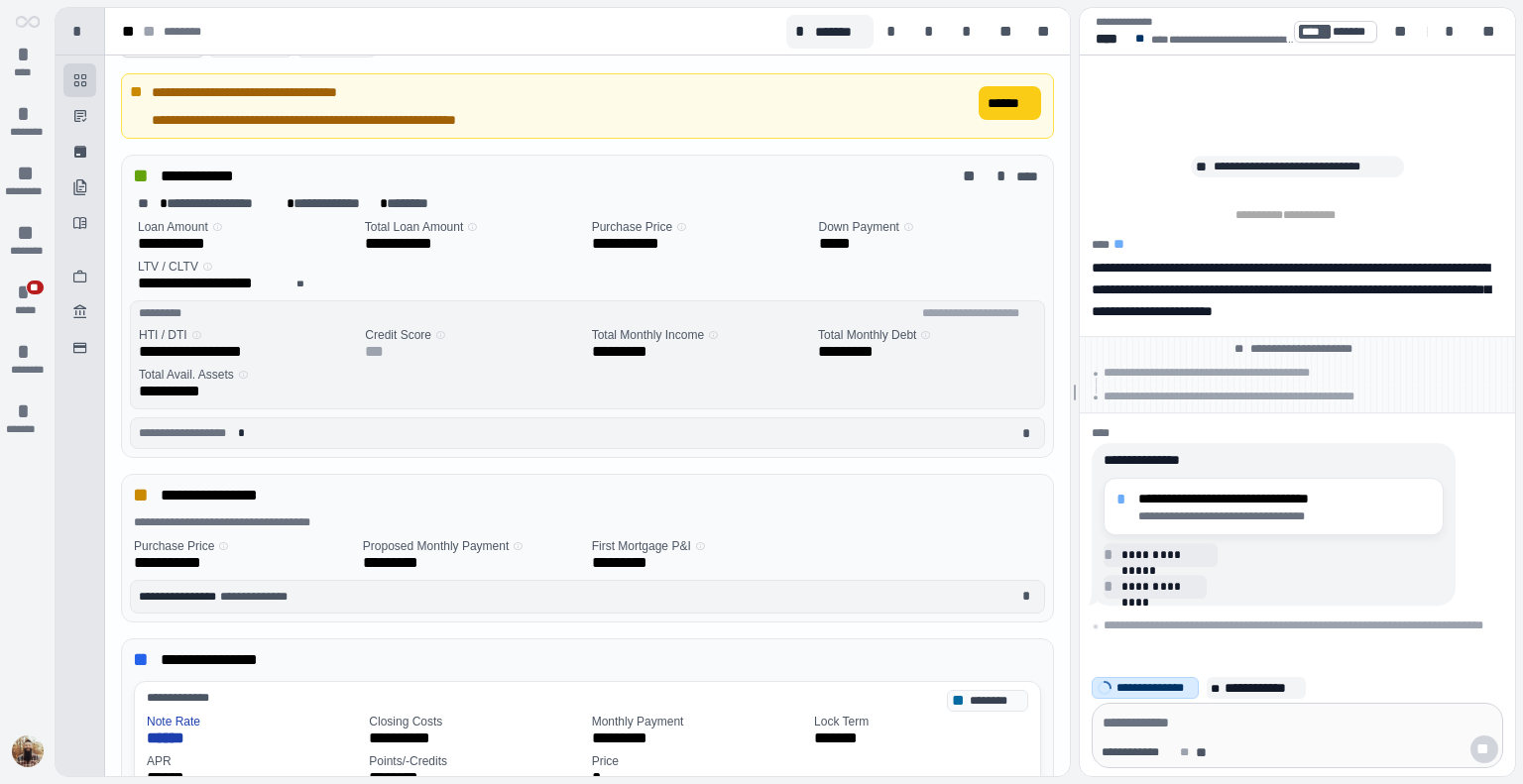 scroll, scrollTop: 0, scrollLeft: 0, axis: both 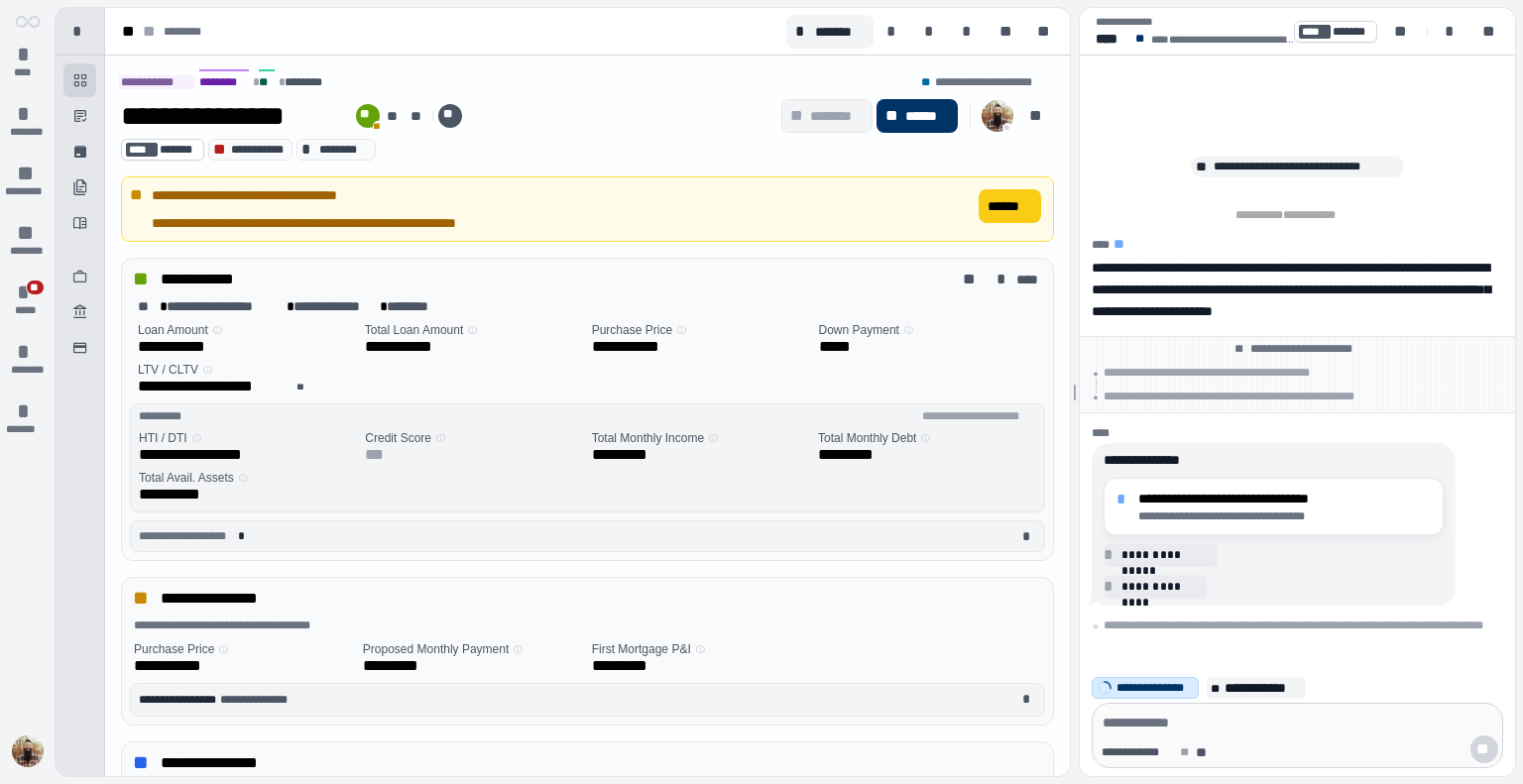 click on "**********" at bounding box center (591, 625) 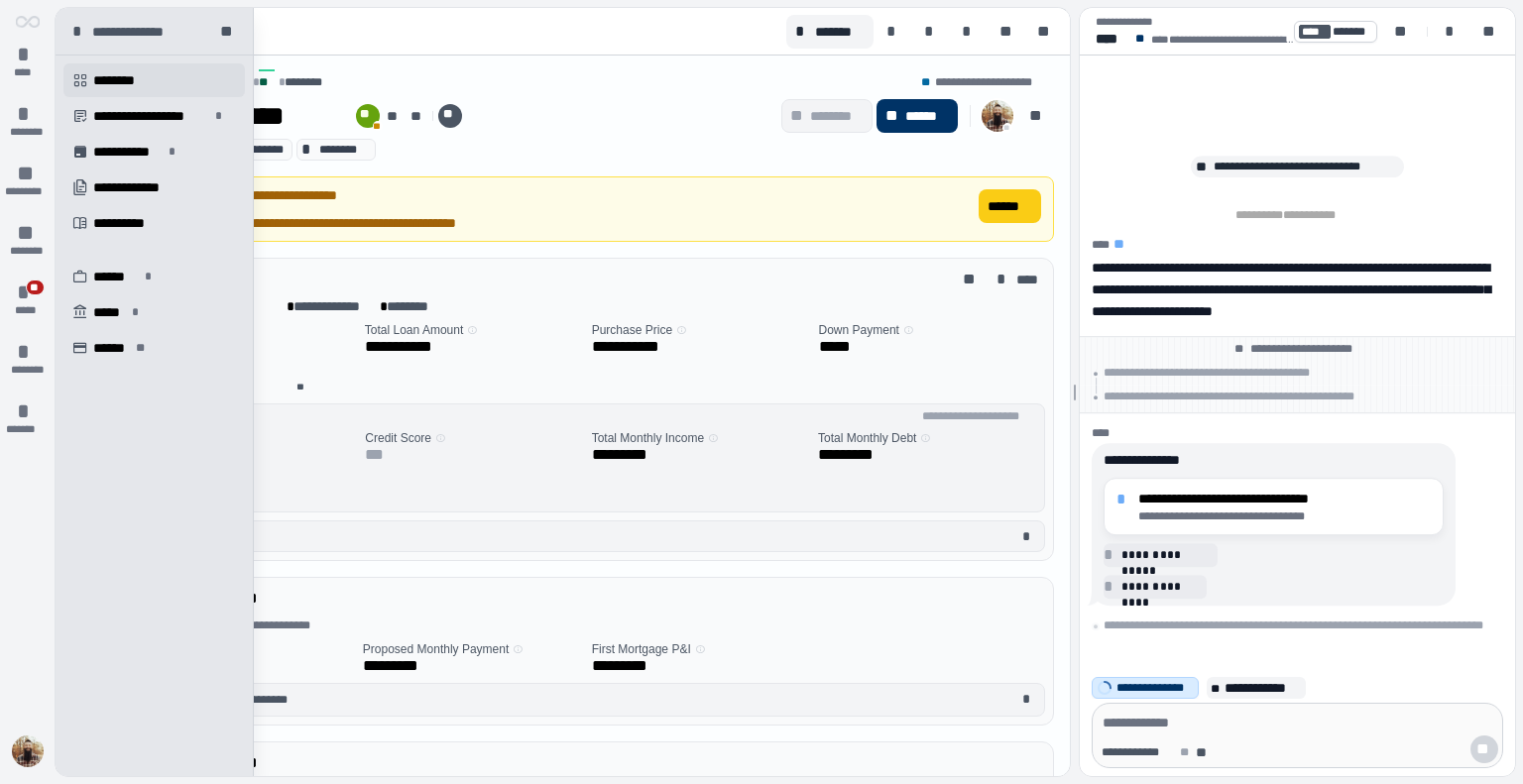 click on "" at bounding box center [80, 80] 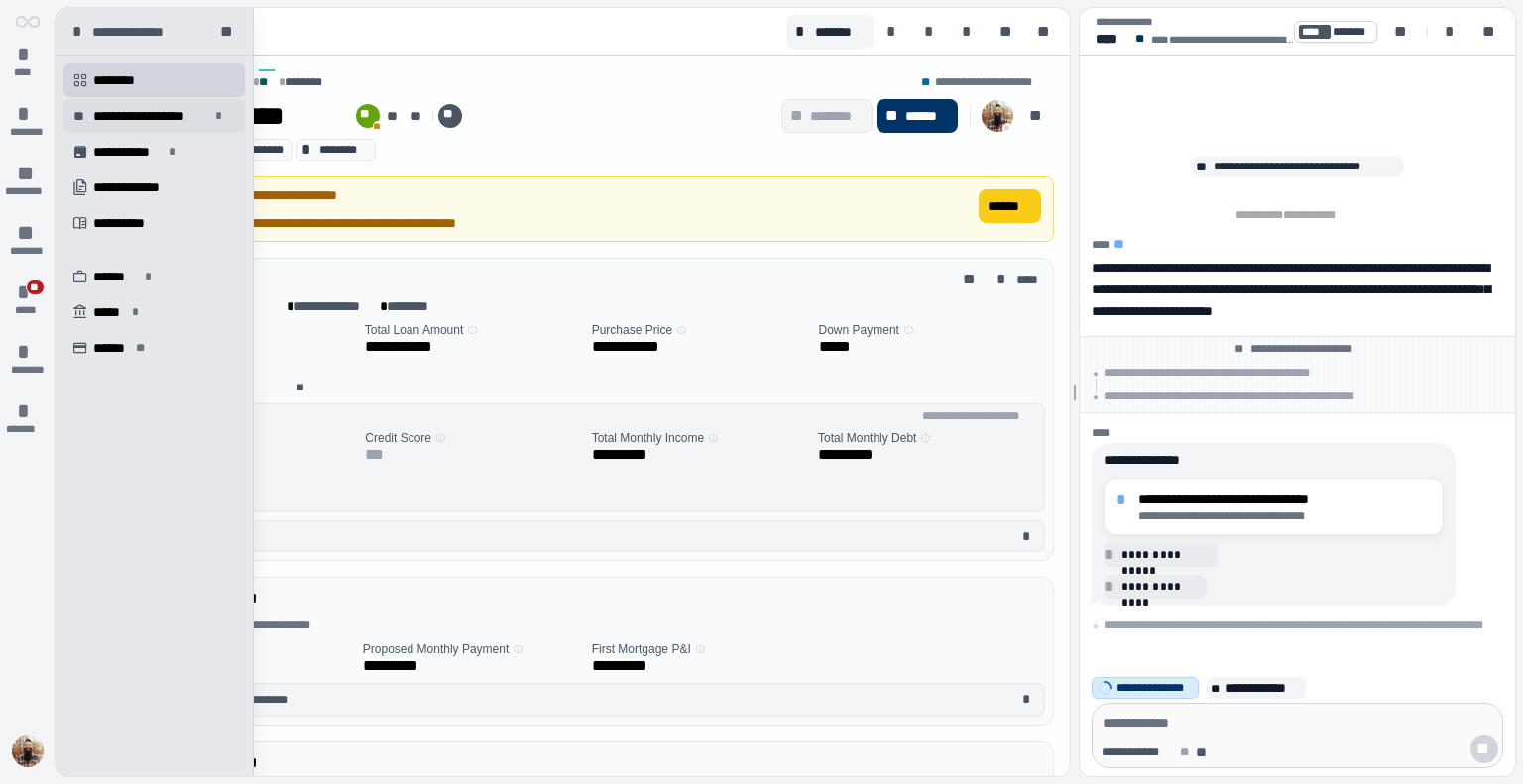 click on "**********" at bounding box center (151, 116) 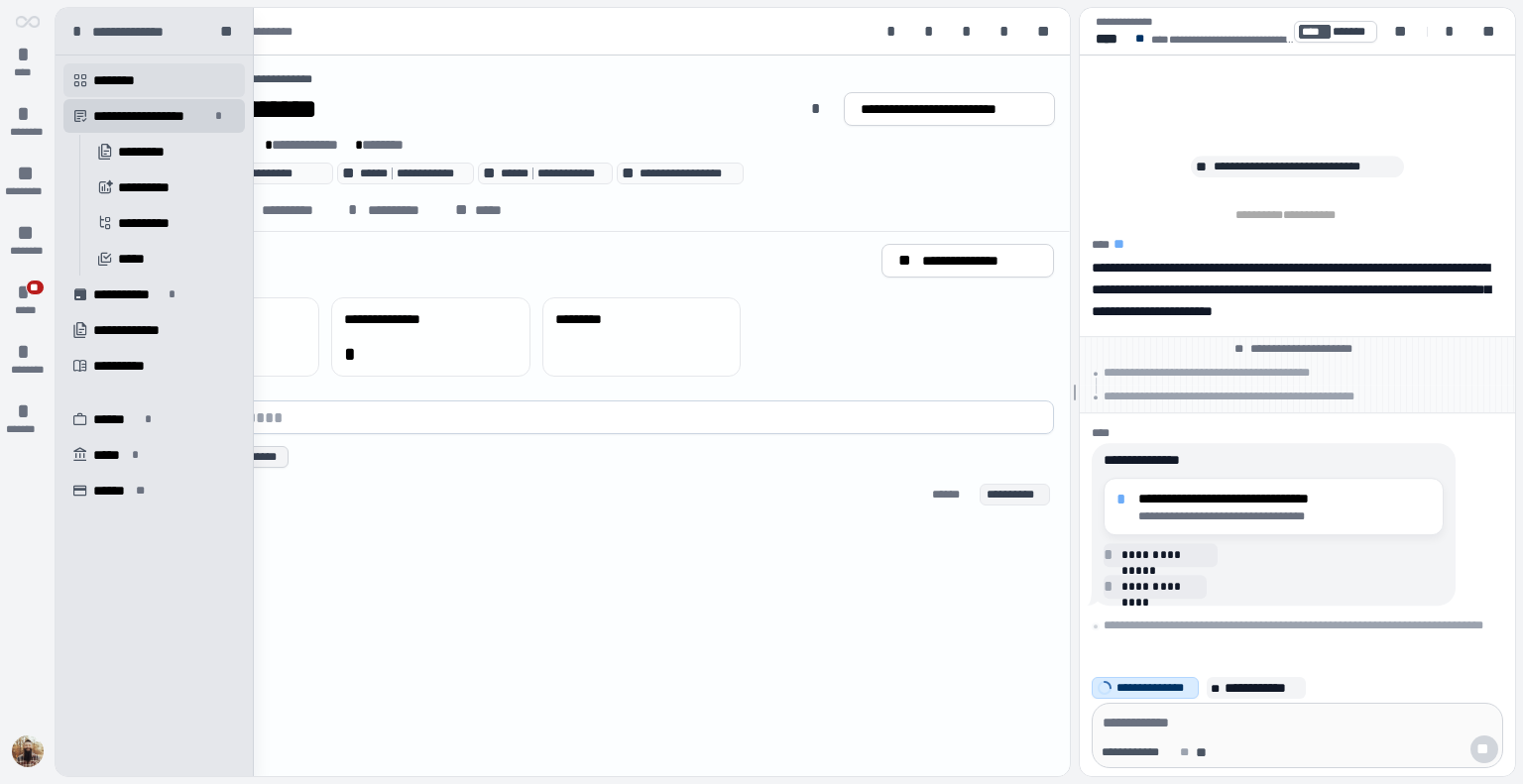 click on "********" at bounding box center (121, 80) 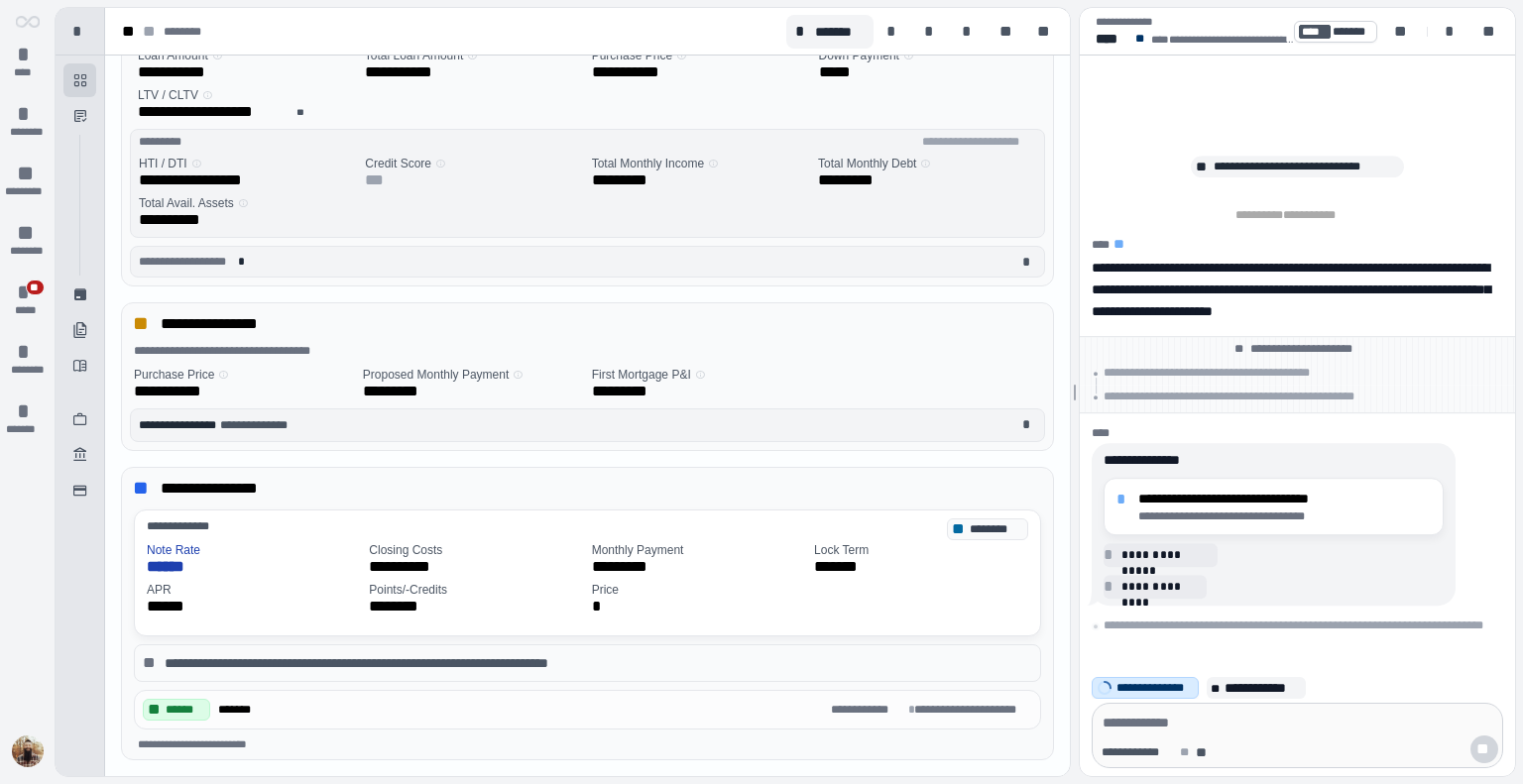 scroll, scrollTop: 0, scrollLeft: 0, axis: both 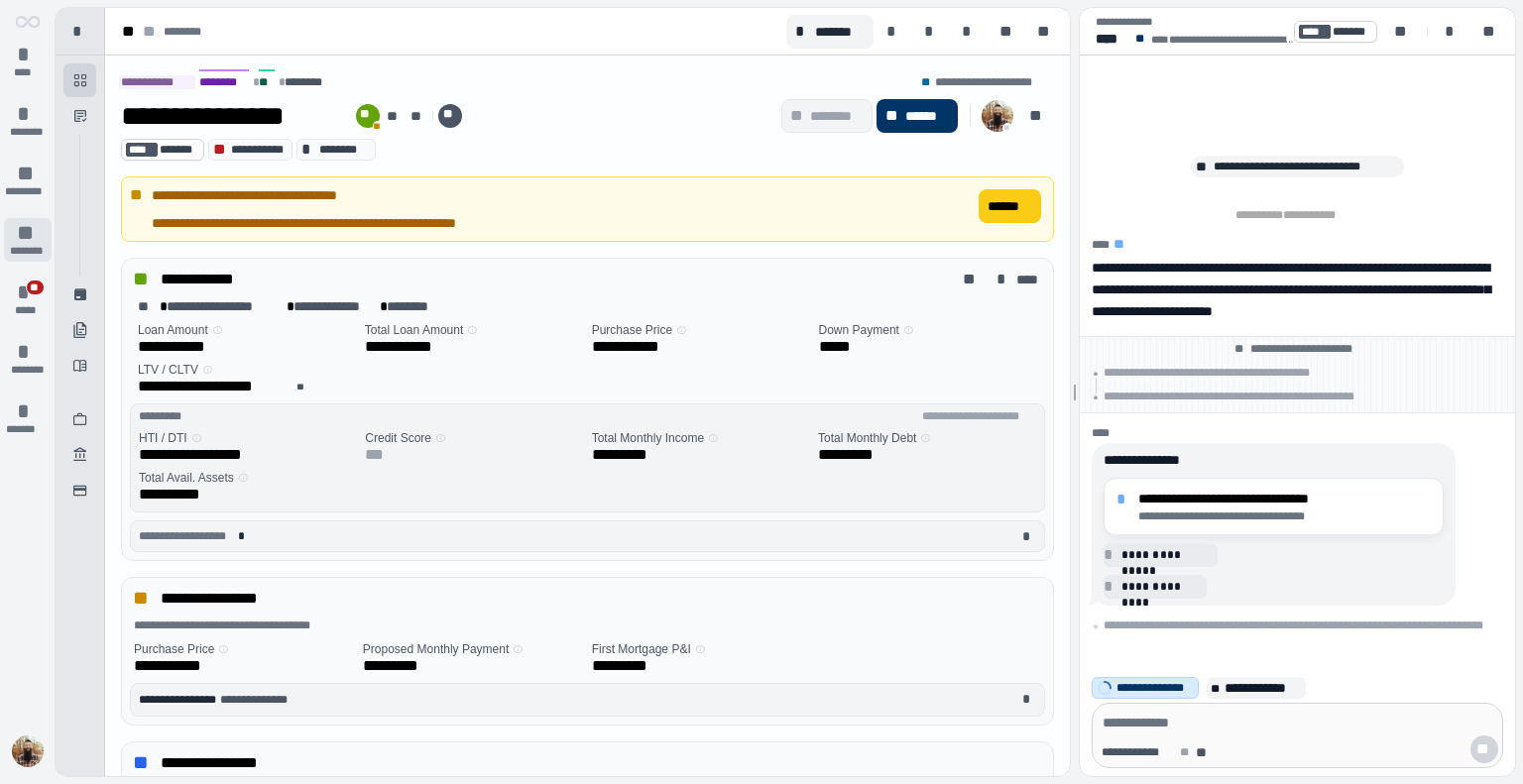 click on "**" at bounding box center [28, 233] 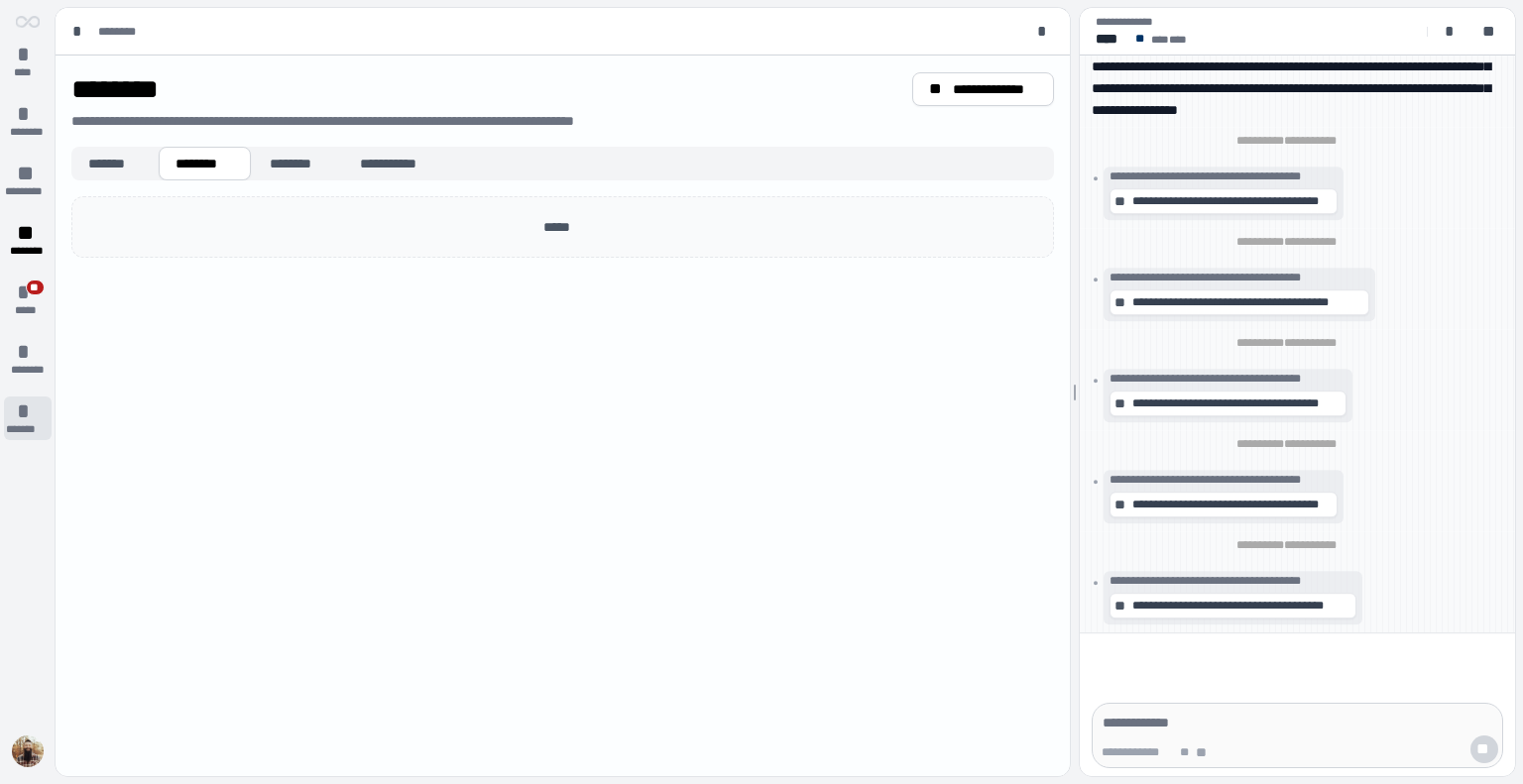 click on "*******" at bounding box center [28, 429] 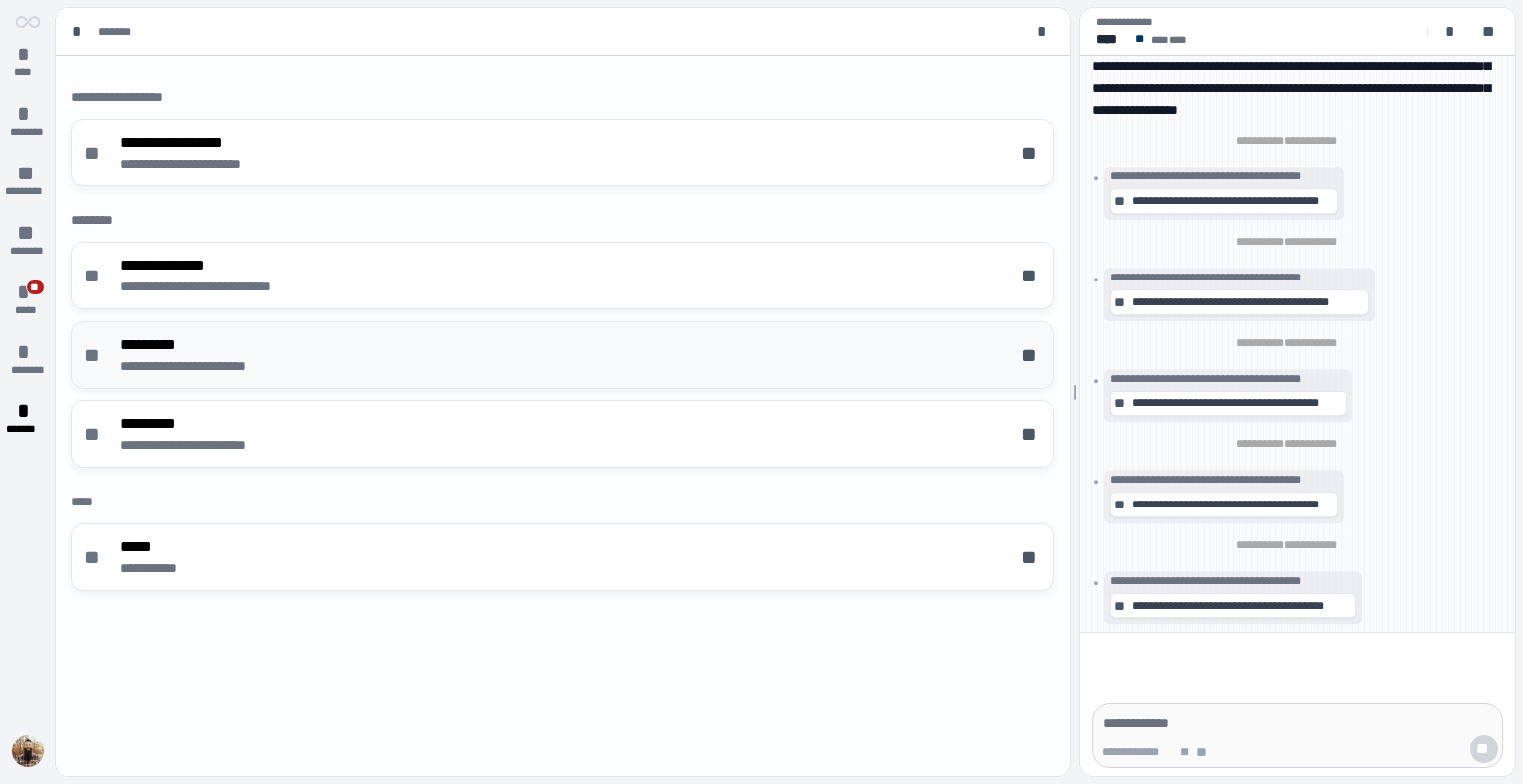 click on "**********" at bounding box center (562, 355) 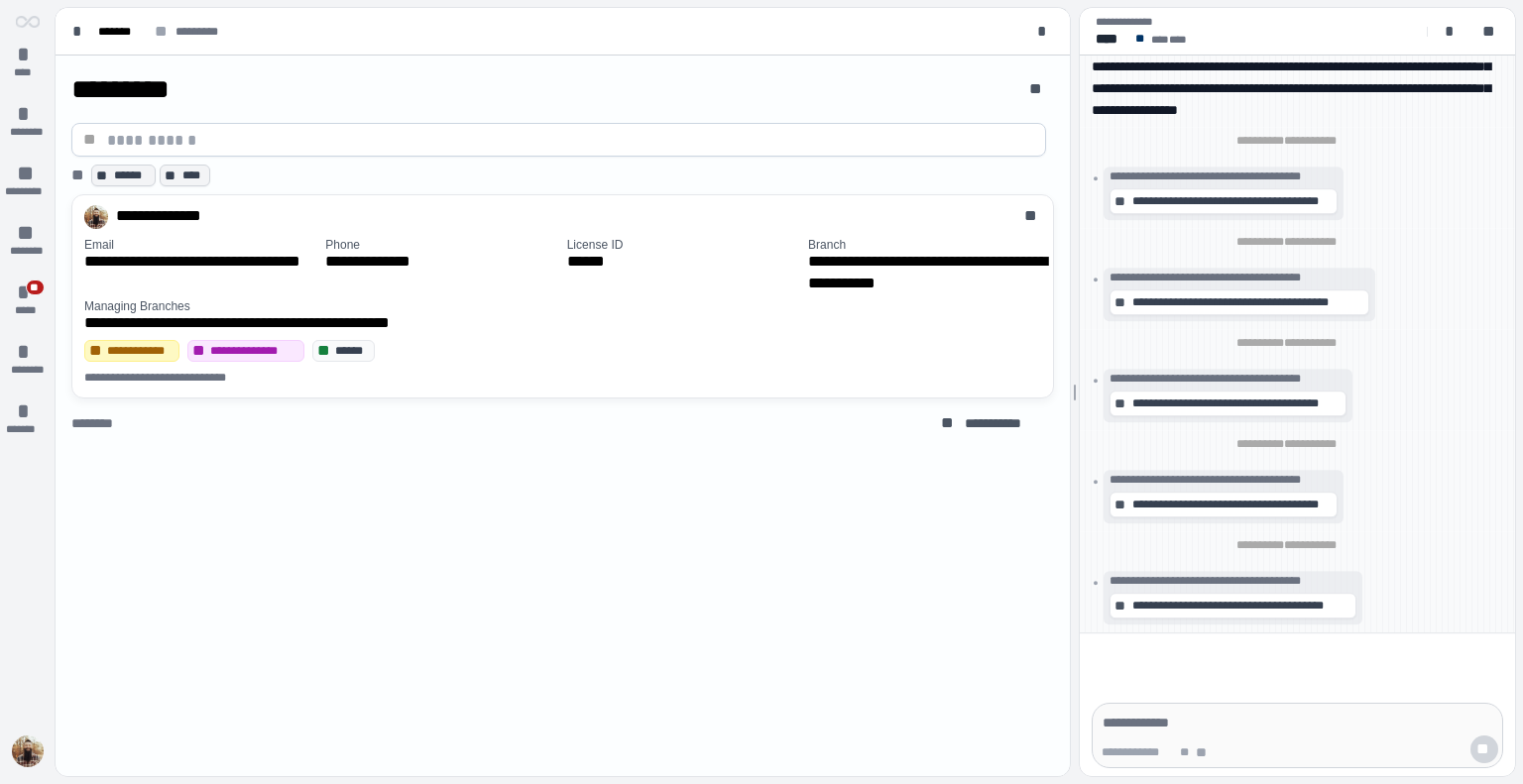 click at bounding box center (570, 140) 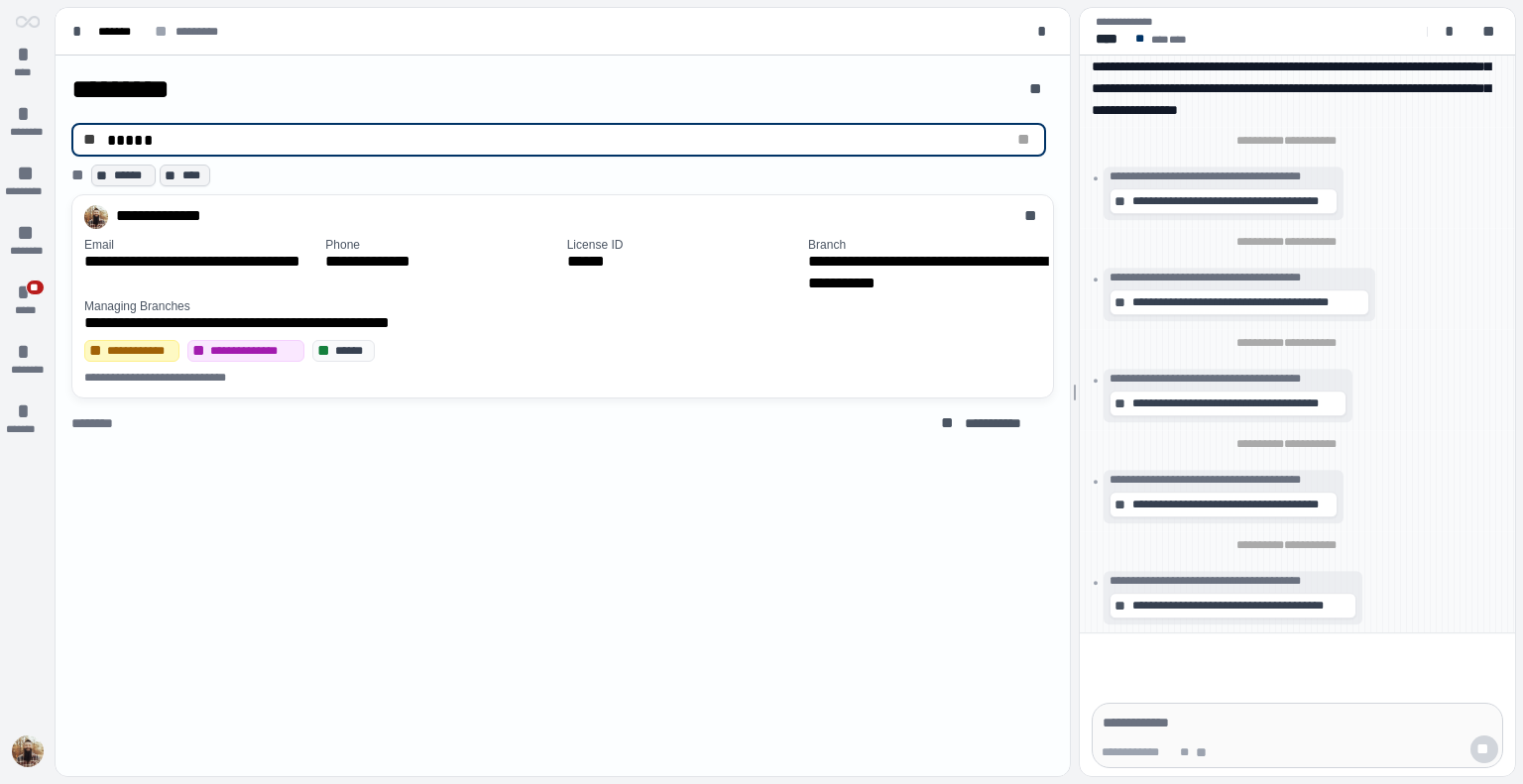 type on "*****" 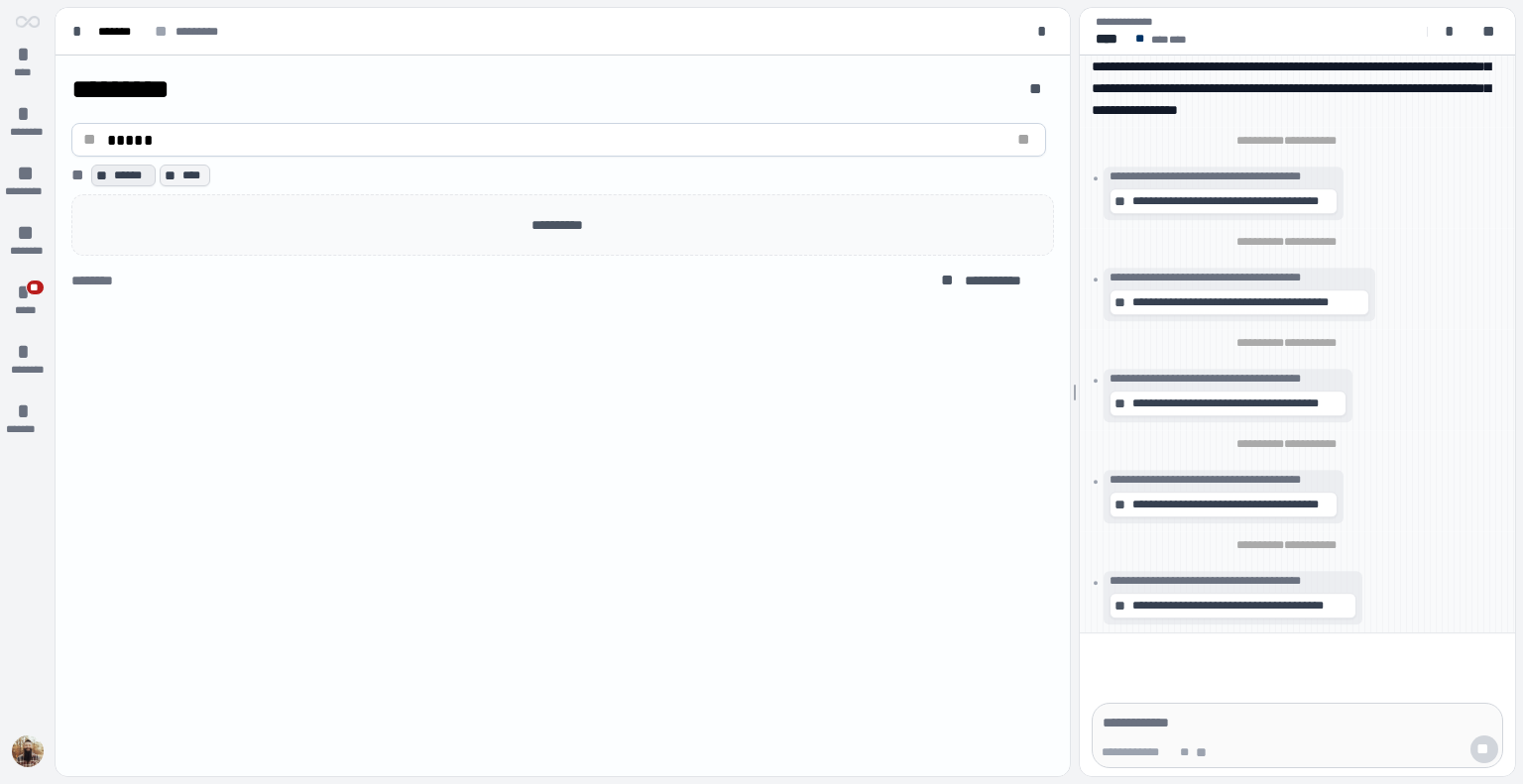 click on "******" at bounding box center [132, 175] 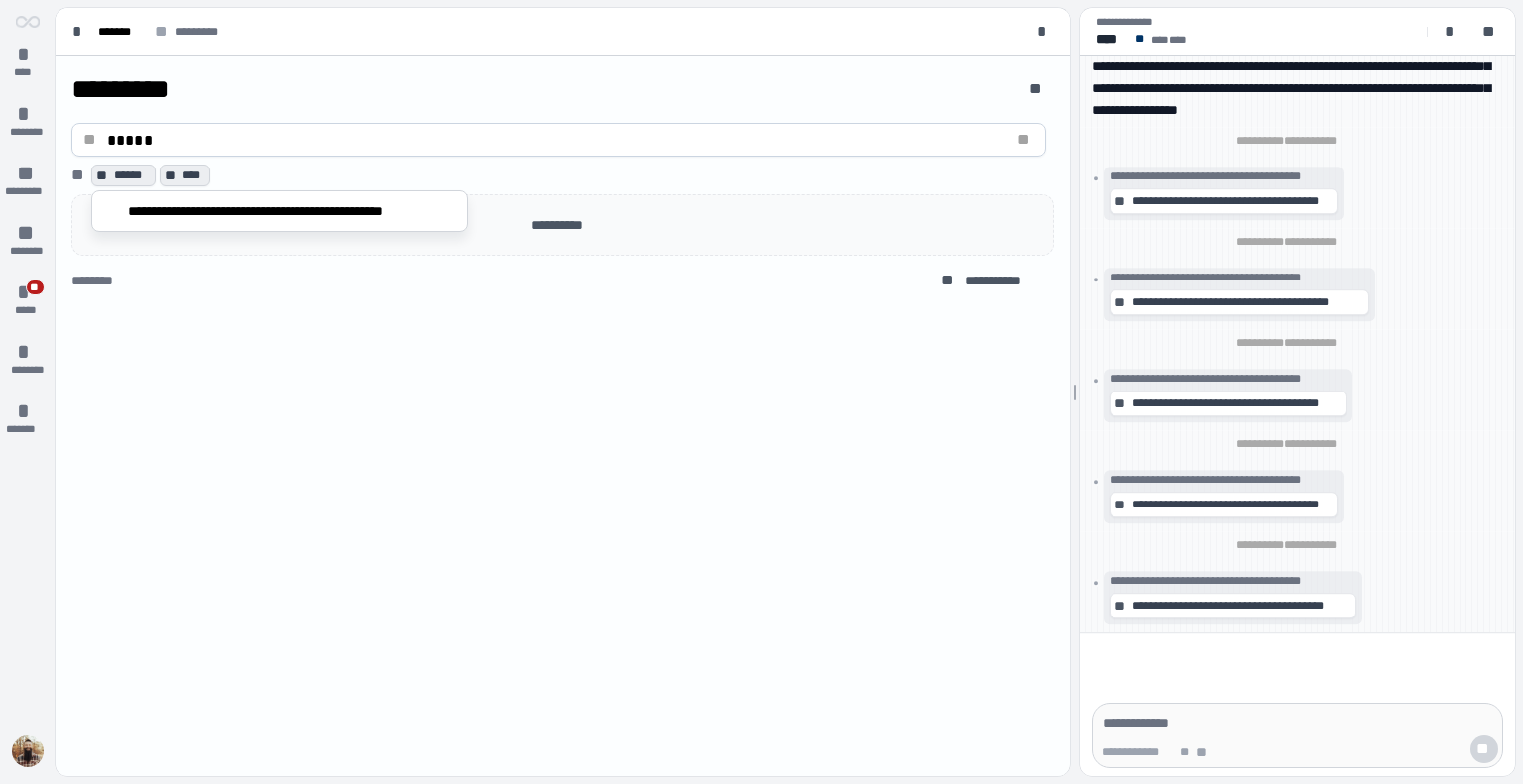 click on "**" at bounding box center (172, 175) 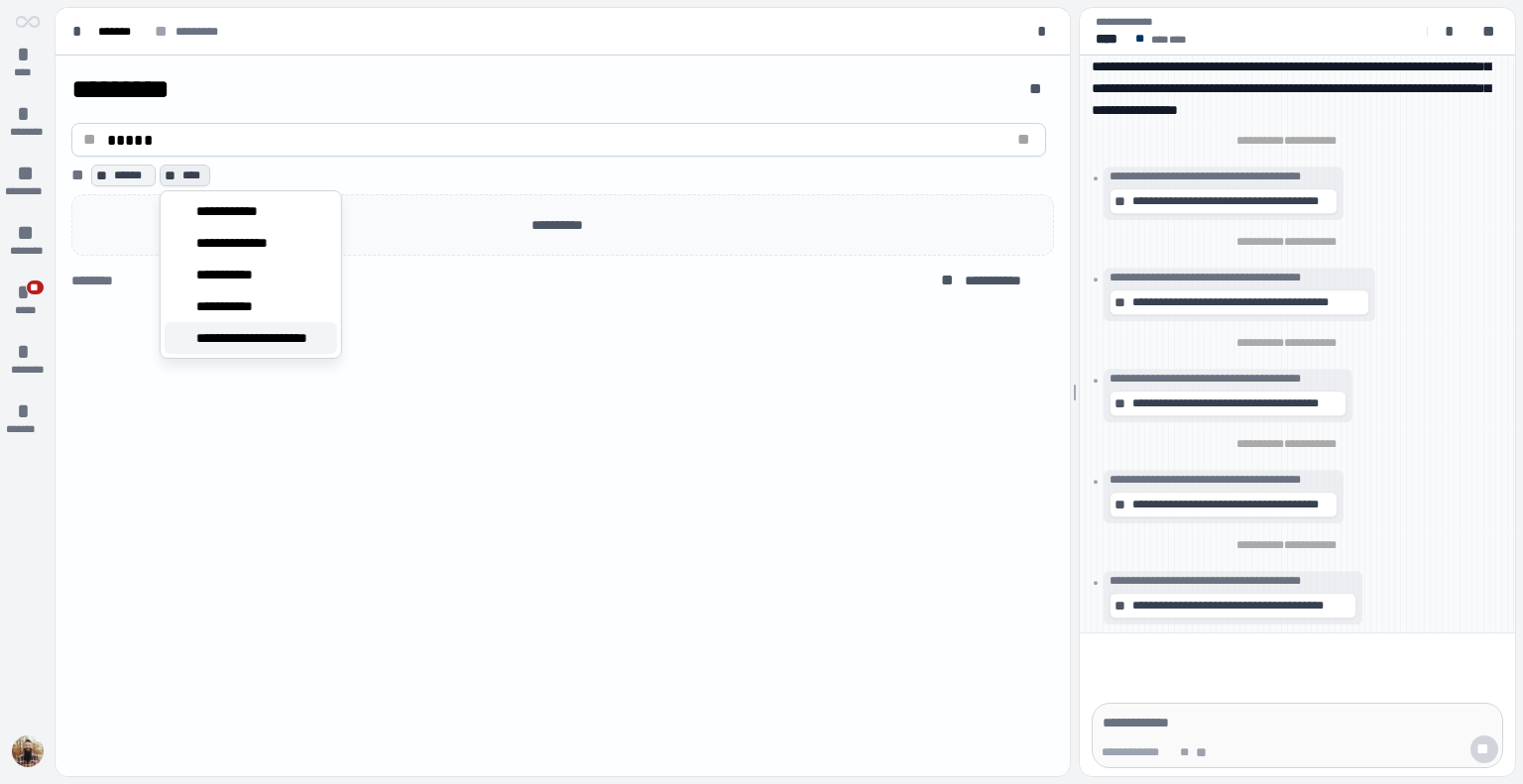 click on "**********" at bounding box center (263, 338) 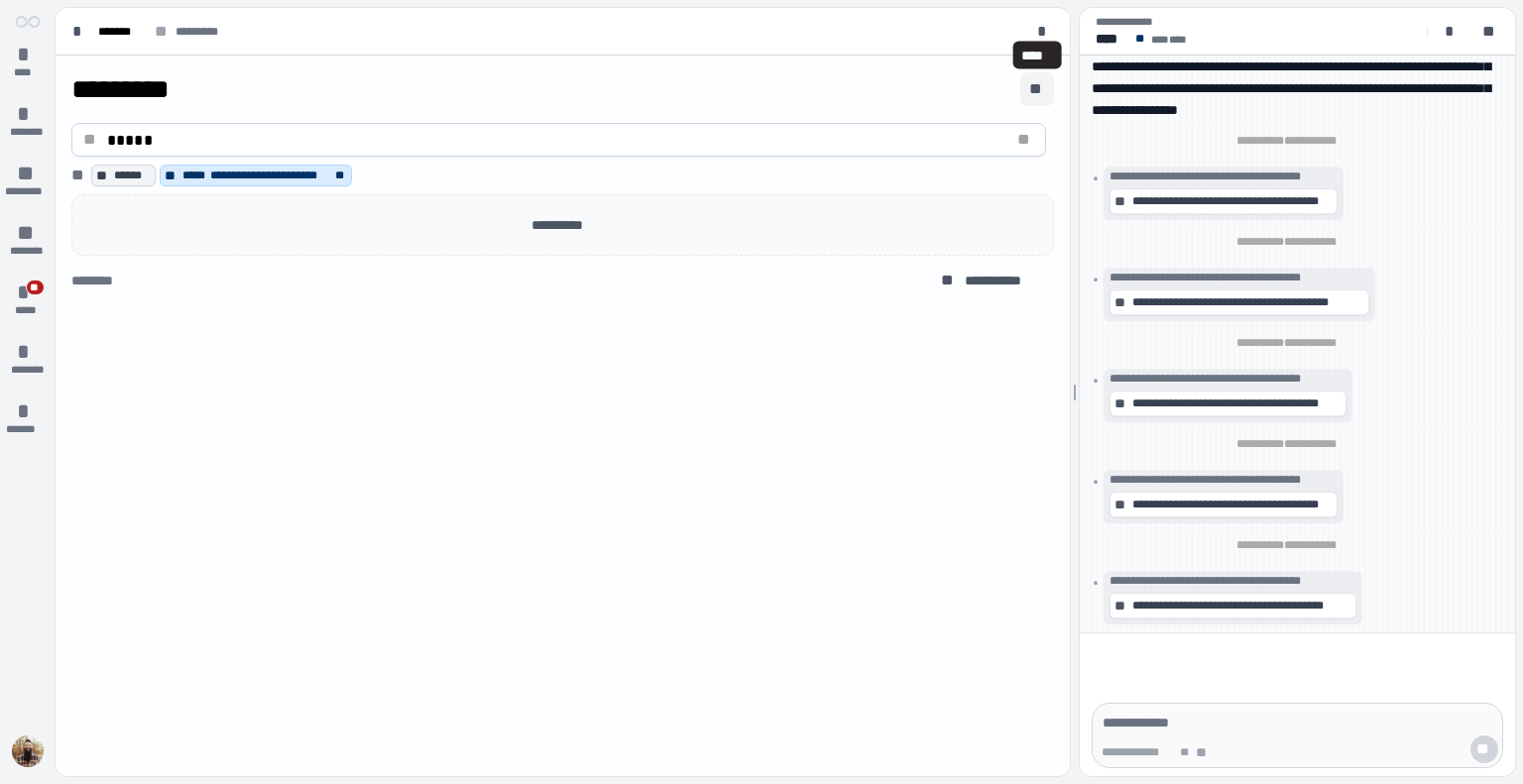 click on "**" at bounding box center (1037, 89) 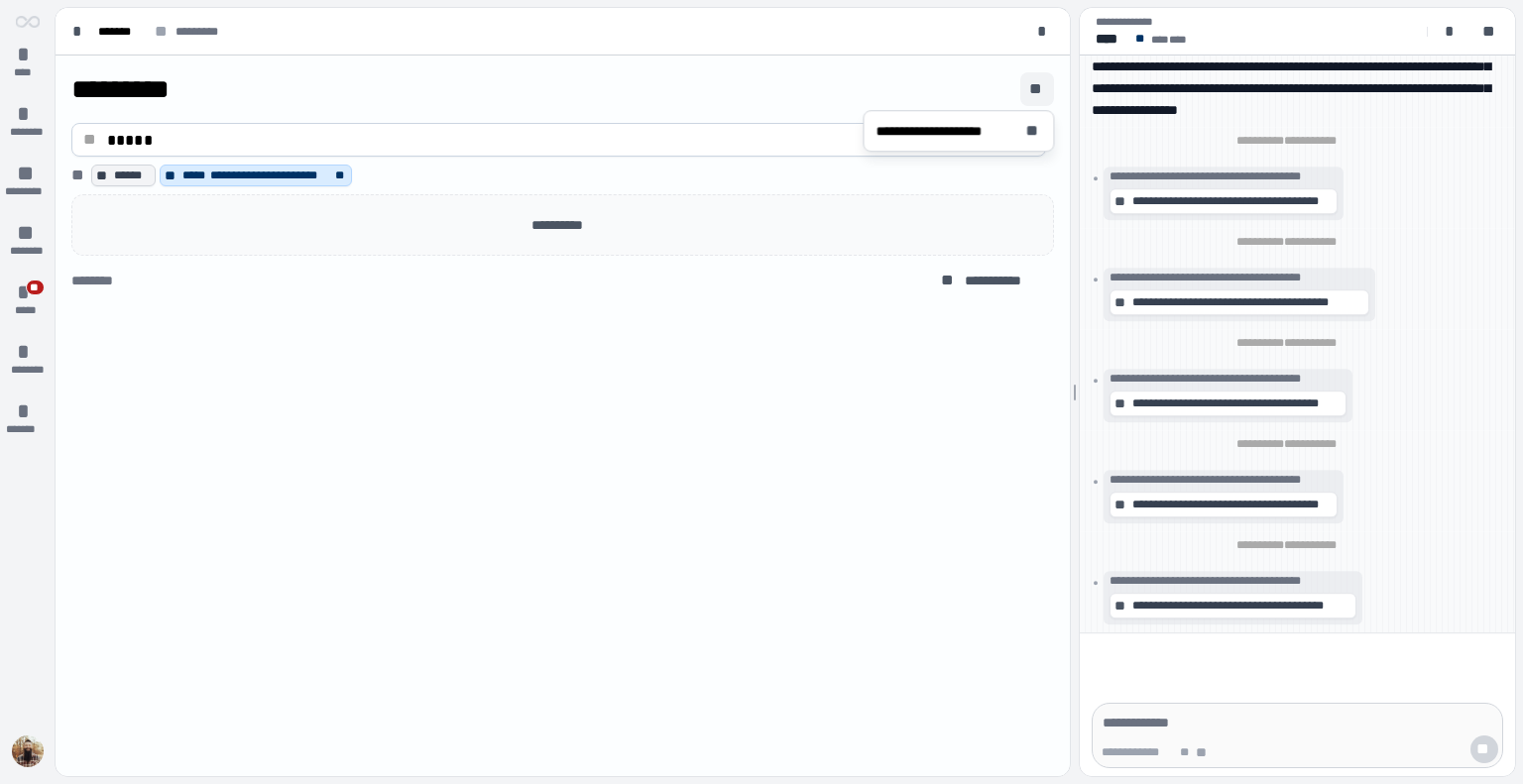 click on "[FIRST] [LAST] [STREET] [CITY] [STATE]" at bounding box center (562, 415) 